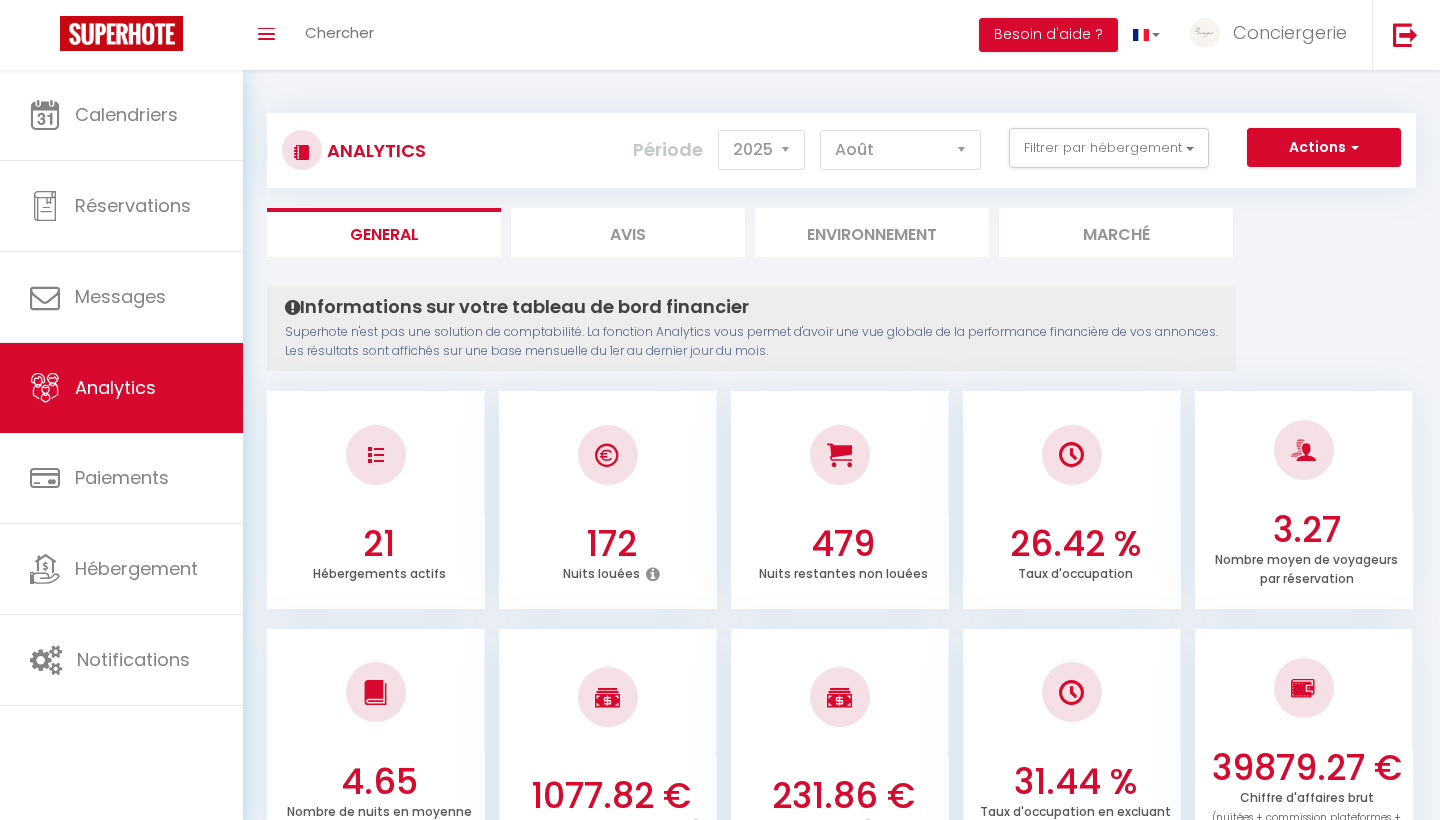 select on "2025" 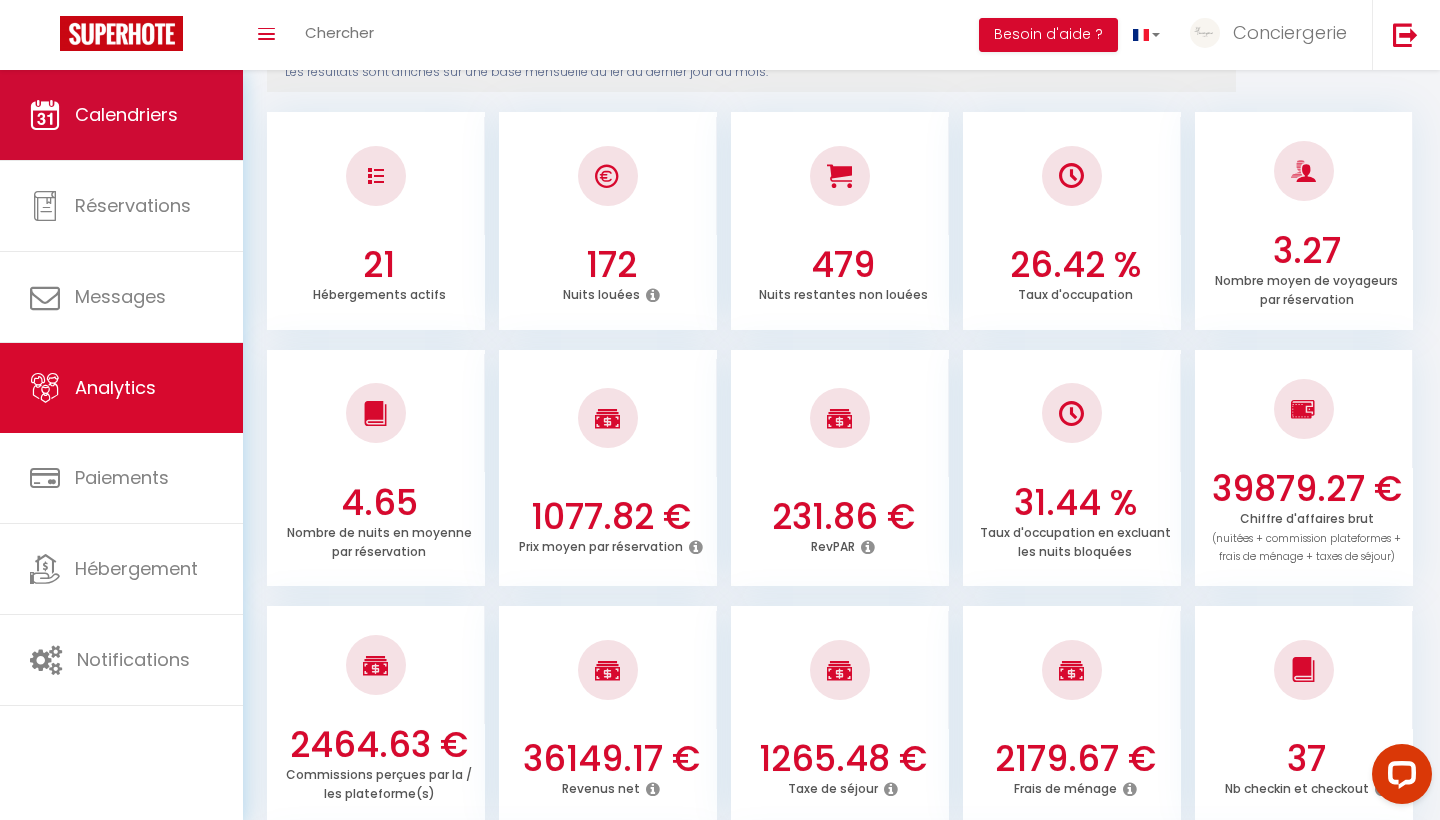 scroll, scrollTop: 0, scrollLeft: 0, axis: both 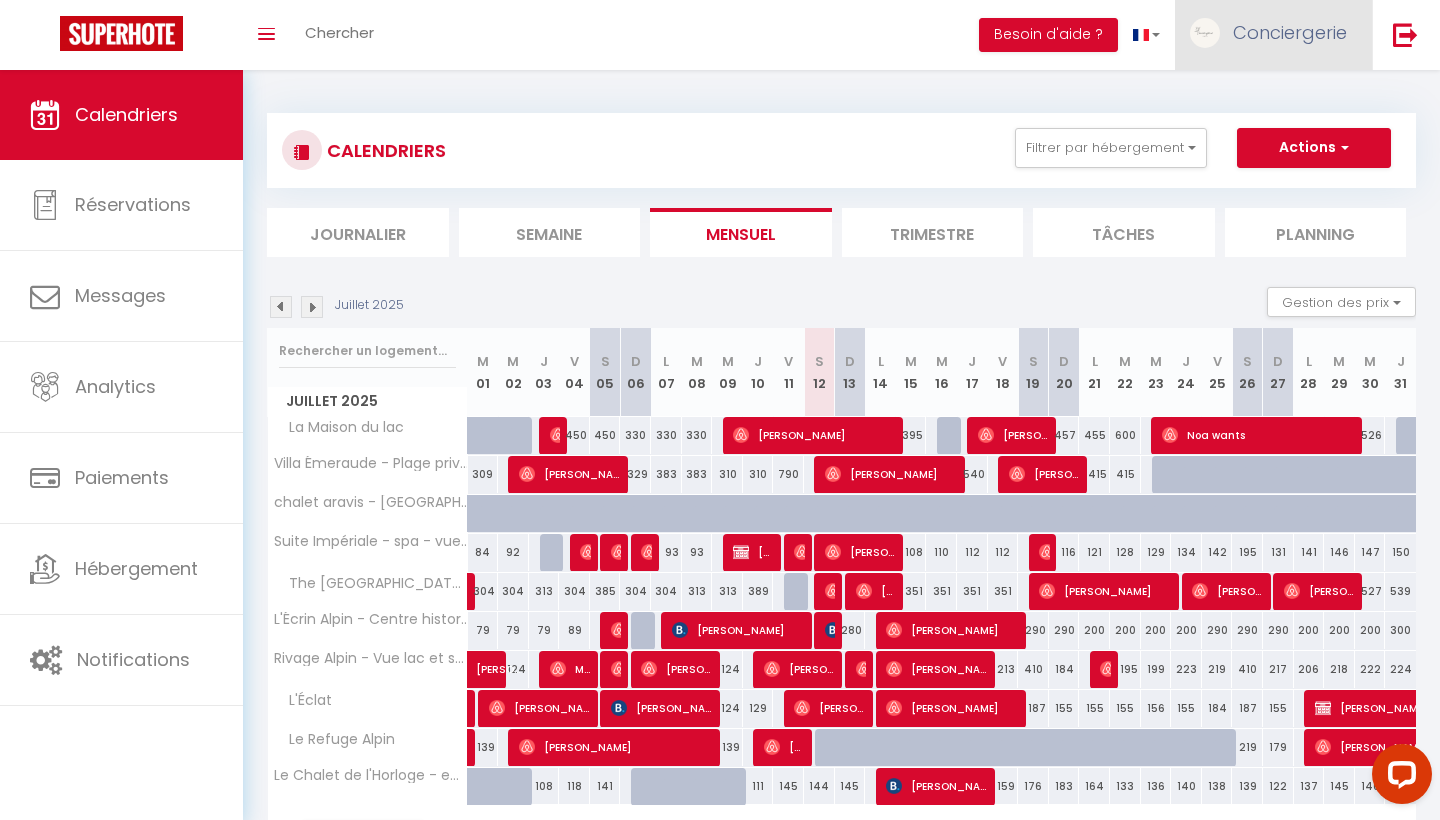 click on "Conciergerie" at bounding box center [1273, 35] 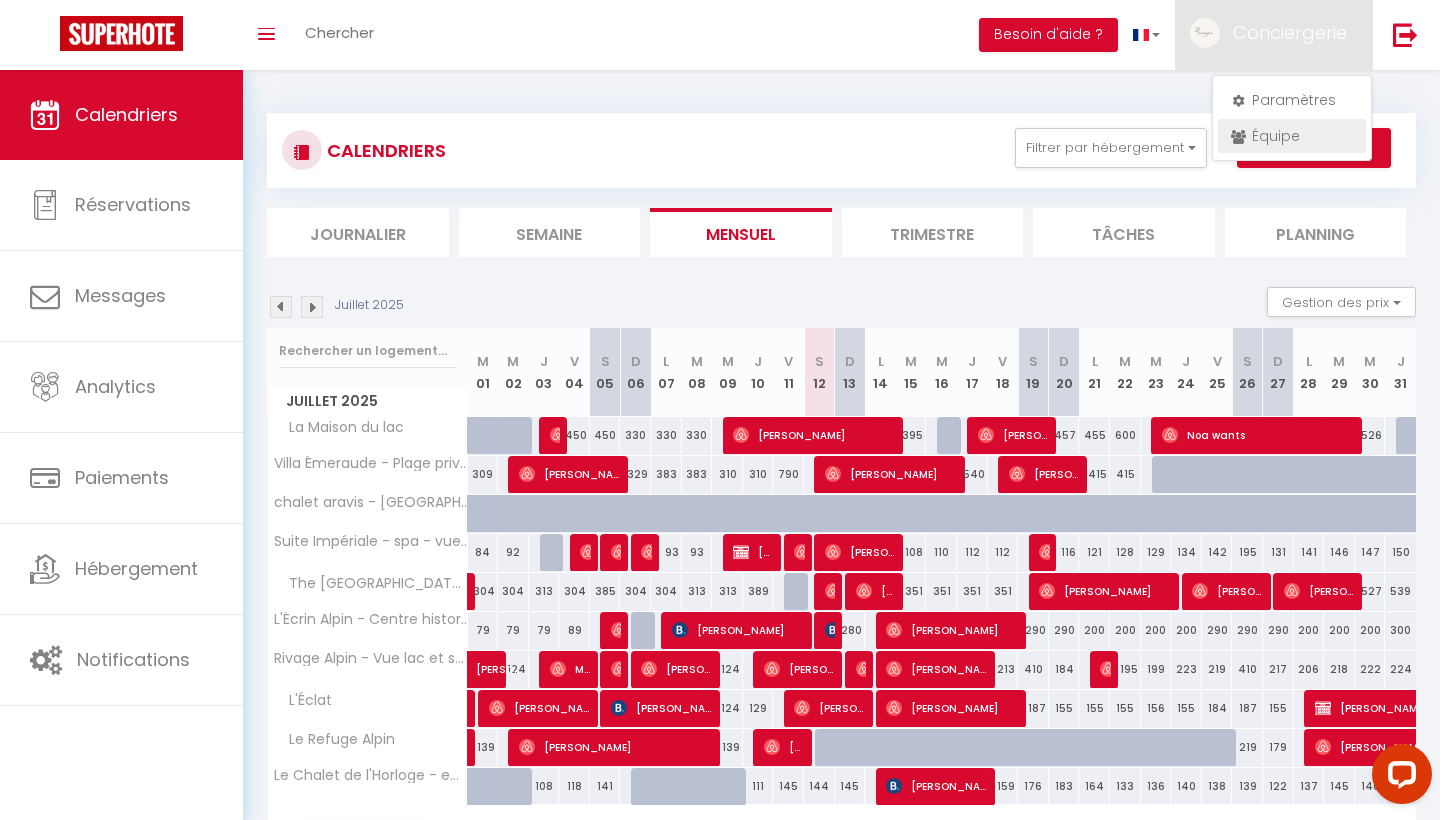 click on "Équipe" at bounding box center (1292, 136) 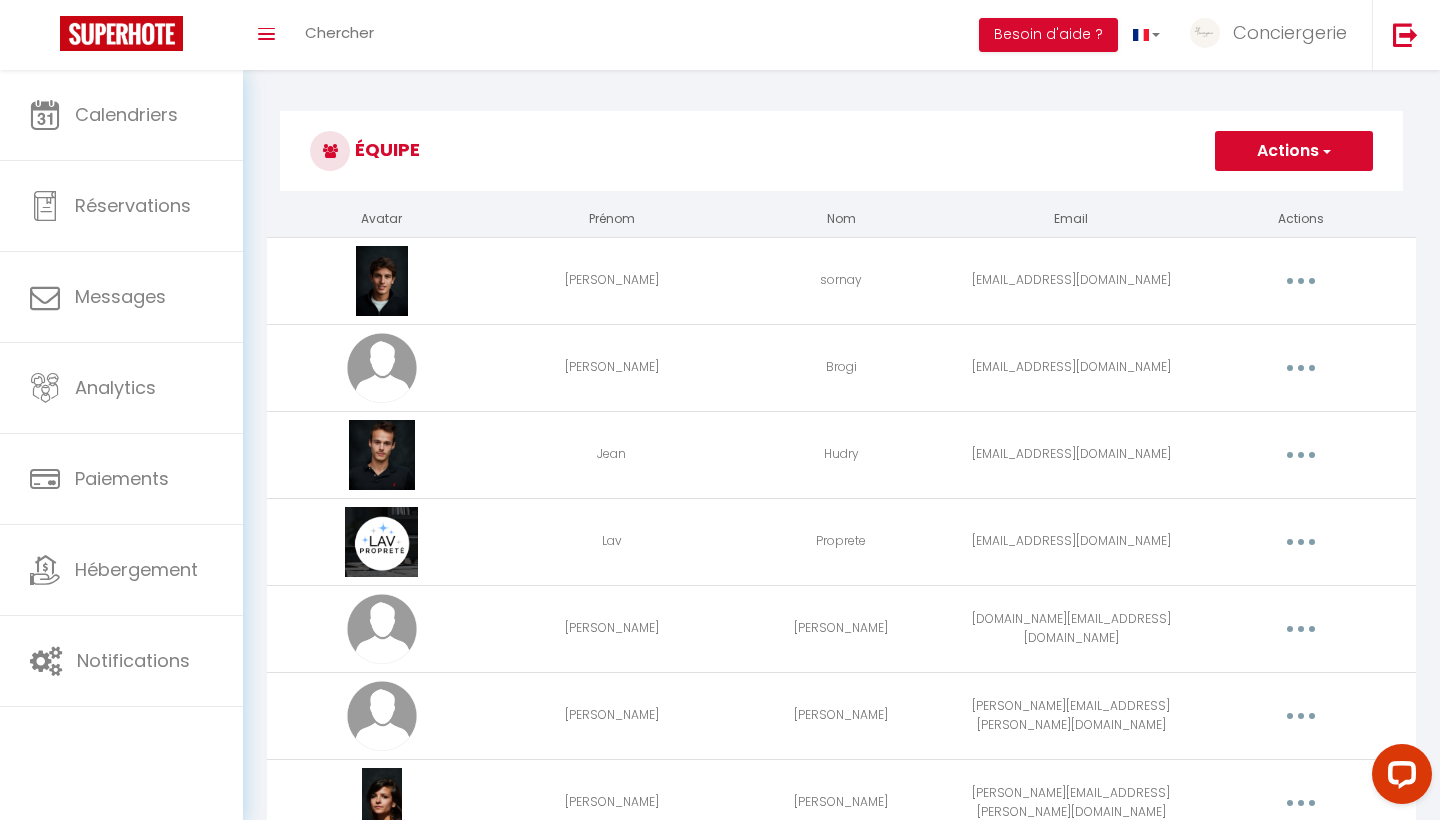 click on "Actions" at bounding box center (1294, 151) 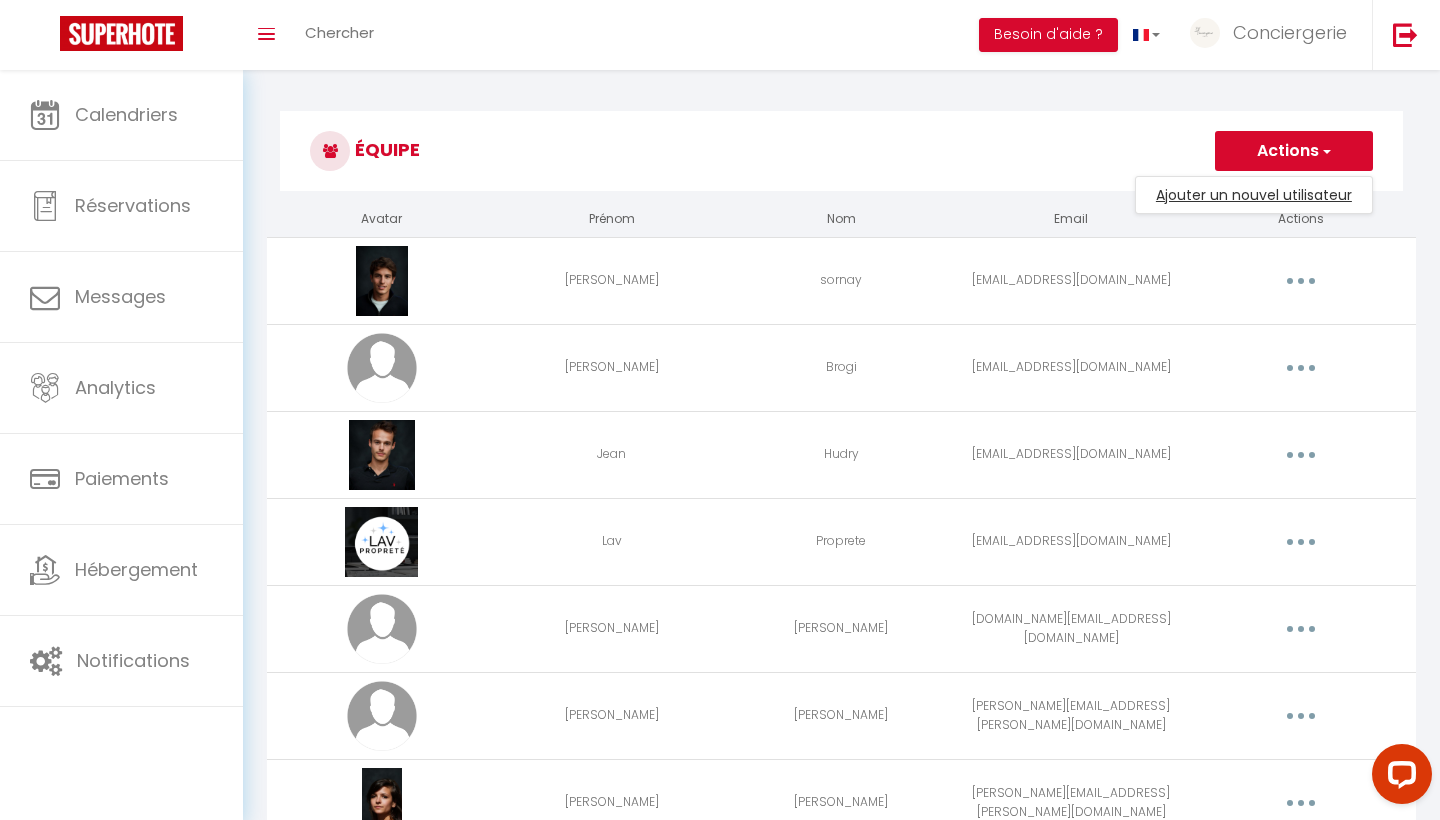 click on "Ajouter un nouvel utilisateur" at bounding box center [1254, 195] 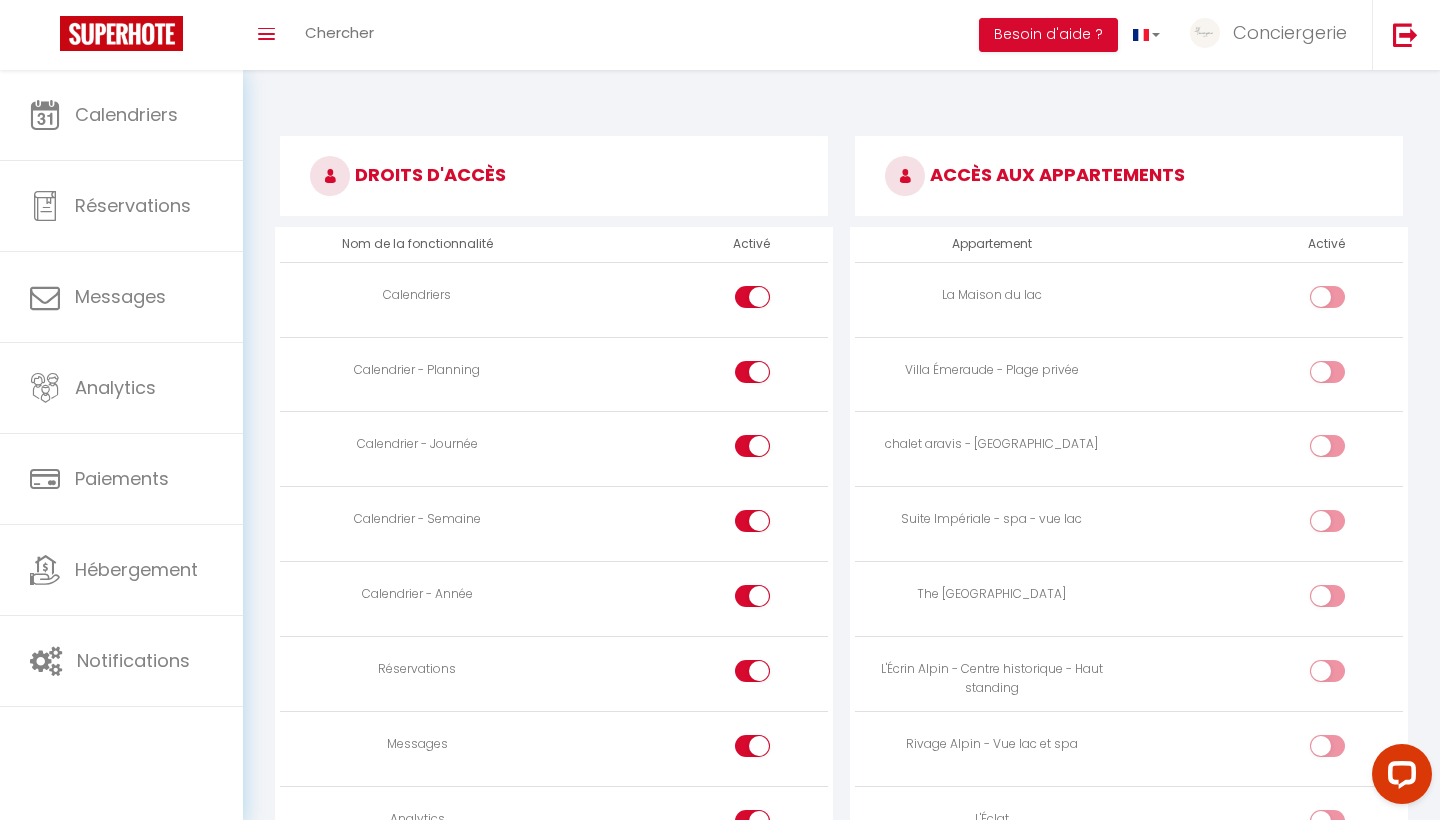 scroll, scrollTop: 951, scrollLeft: 0, axis: vertical 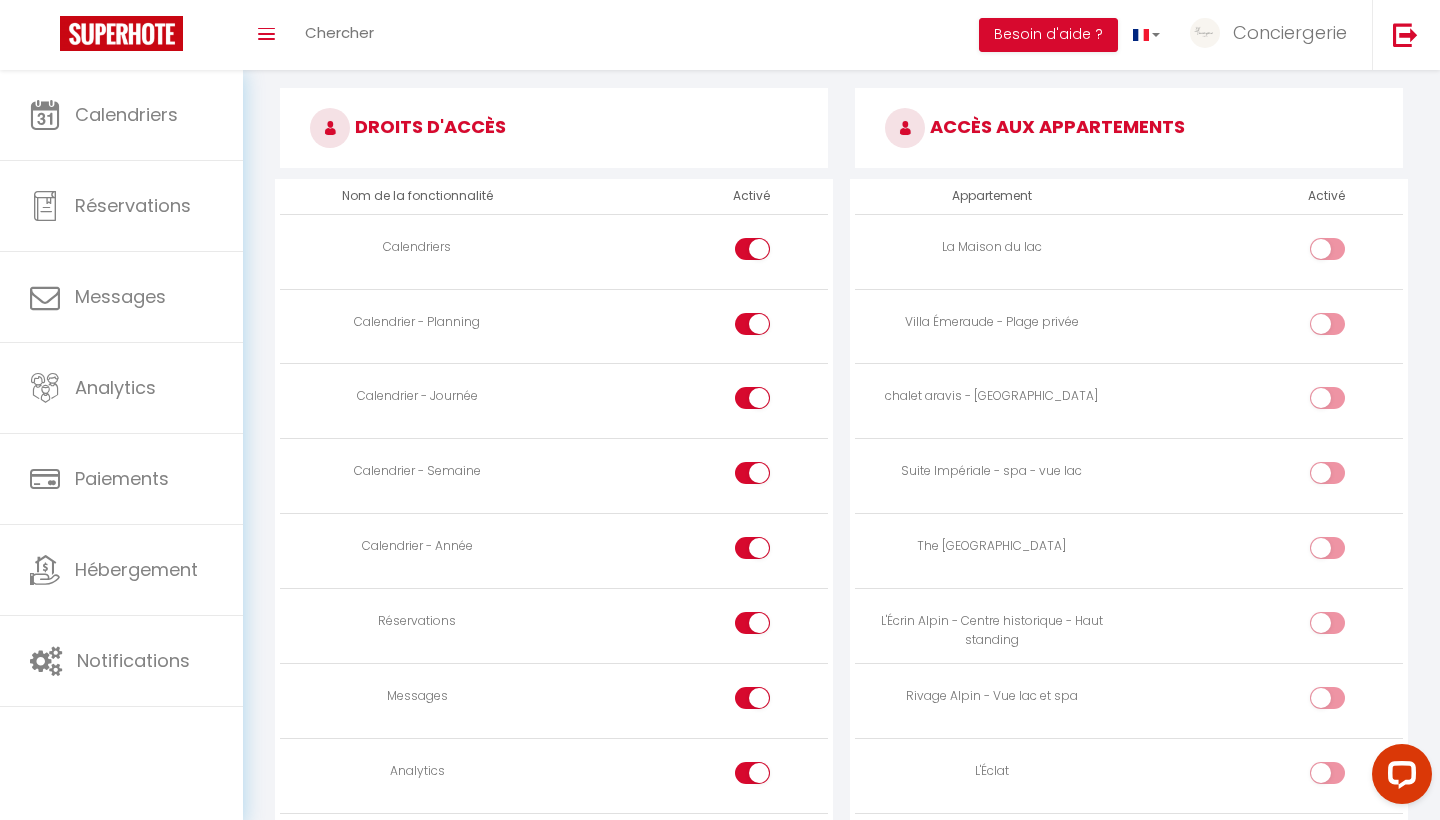 click at bounding box center (1344, 328) 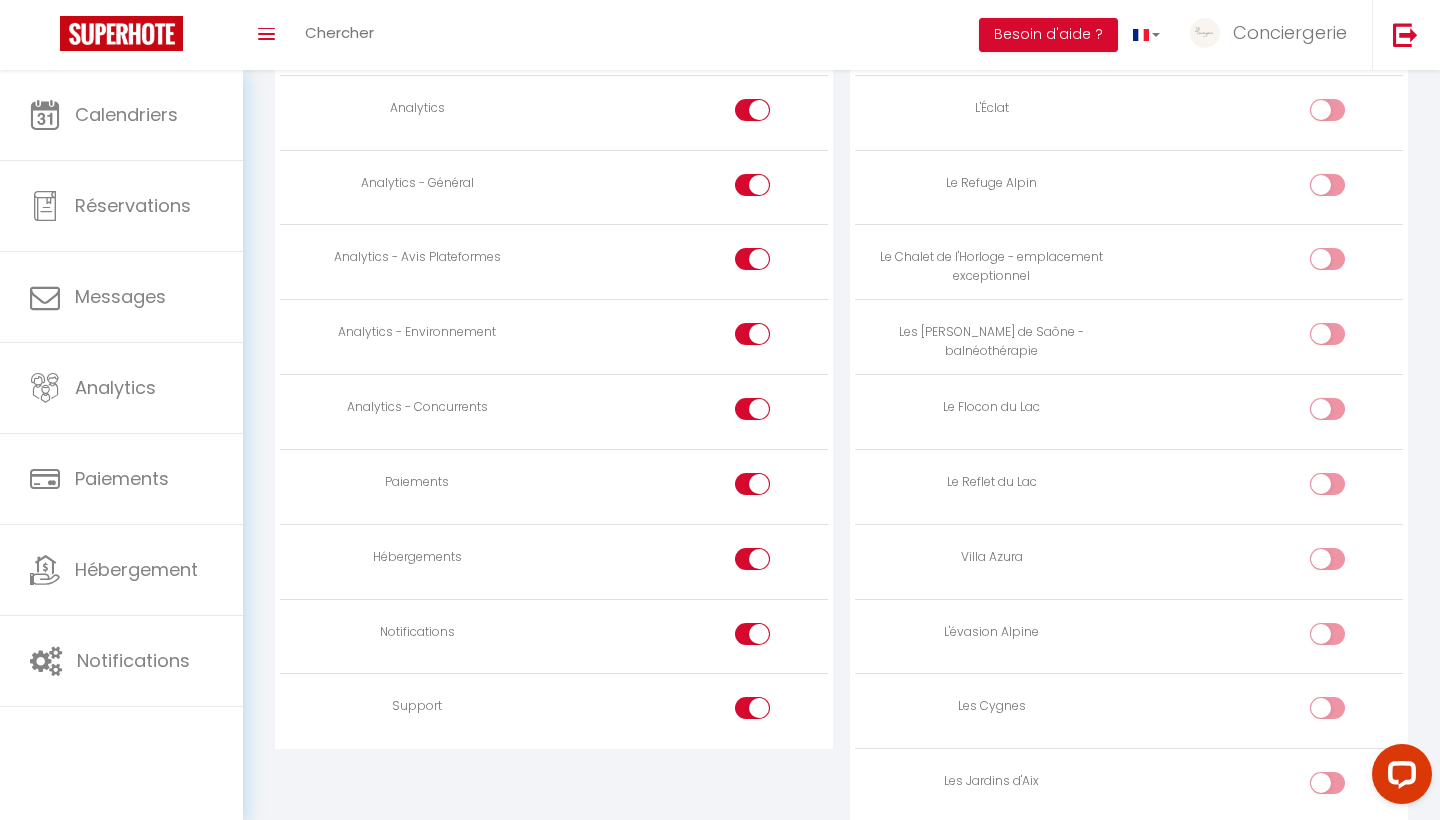 scroll, scrollTop: 1615, scrollLeft: 0, axis: vertical 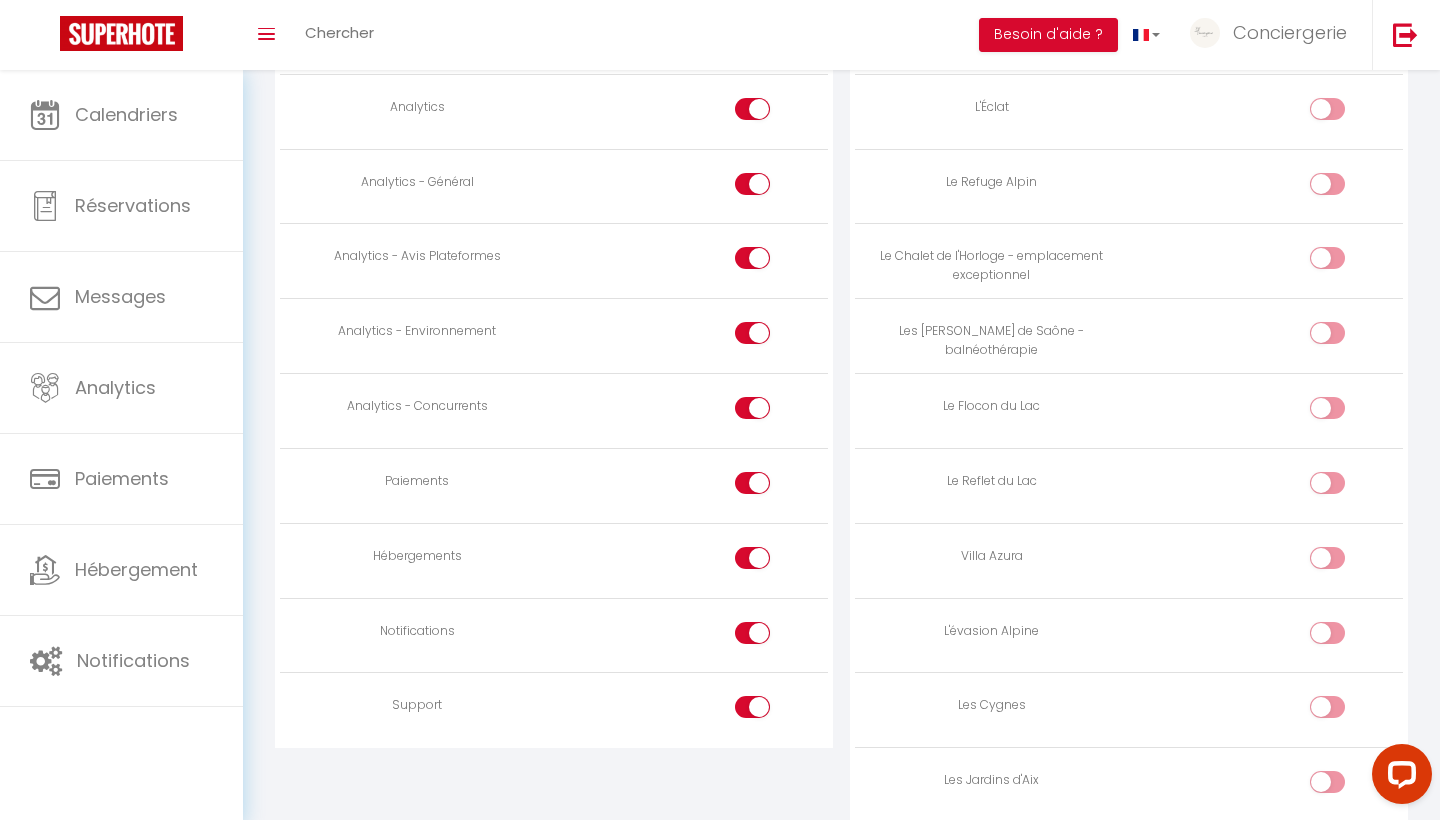 click at bounding box center (770, 412) 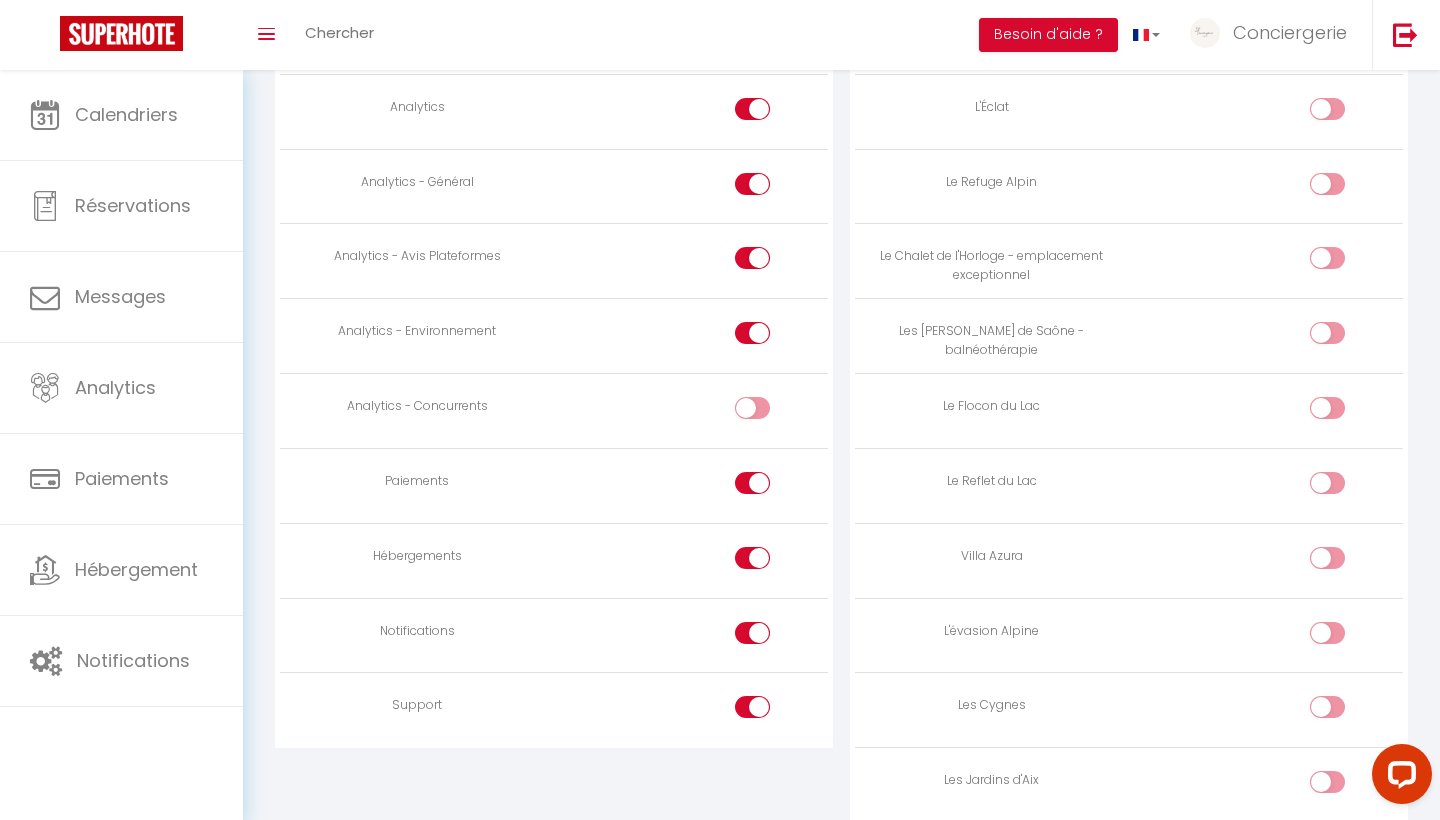 checkbox on "false" 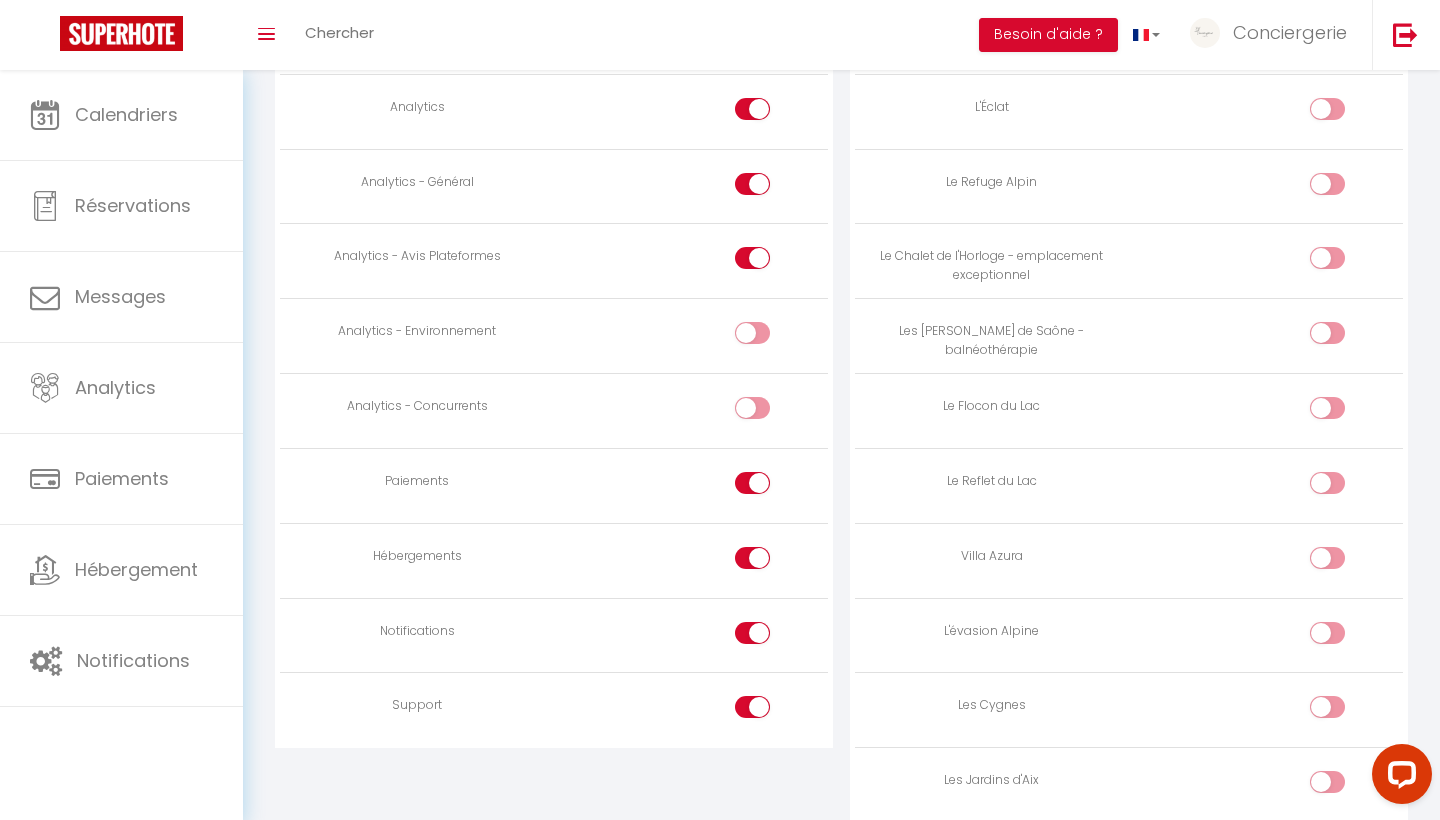 click at bounding box center [770, 262] 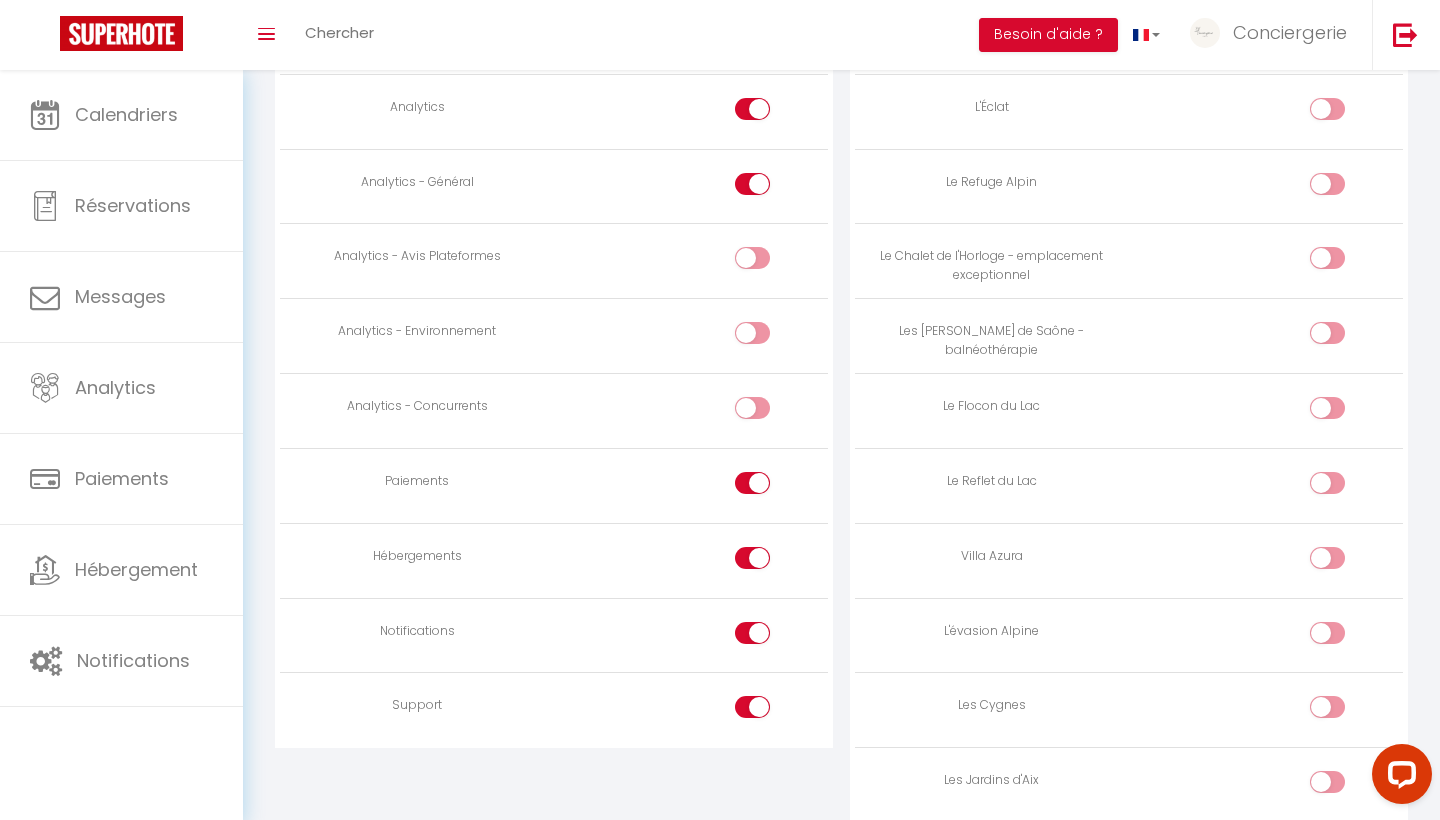 click at bounding box center [752, 184] 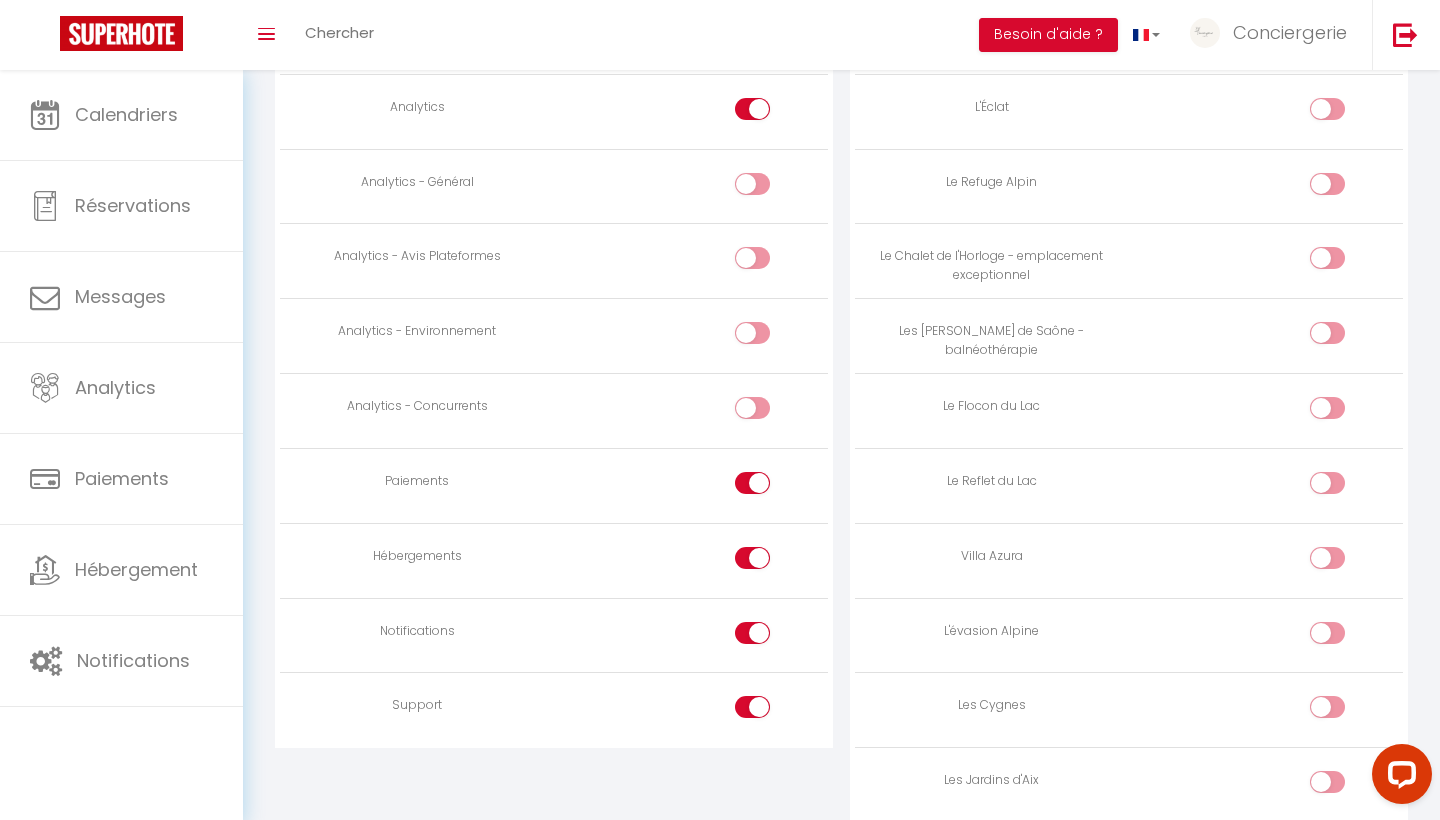 click at bounding box center (770, 113) 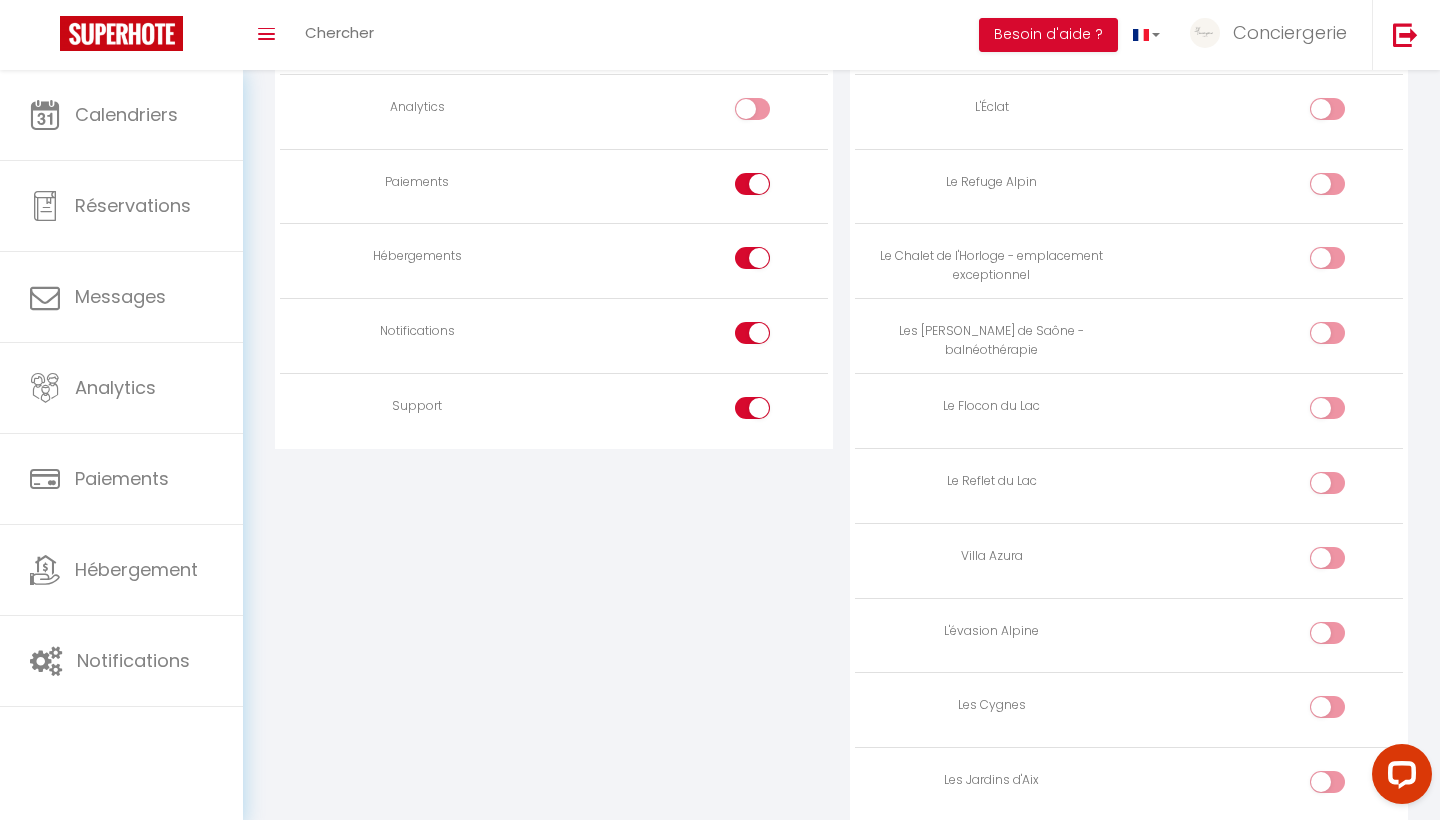 click at bounding box center [752, 408] 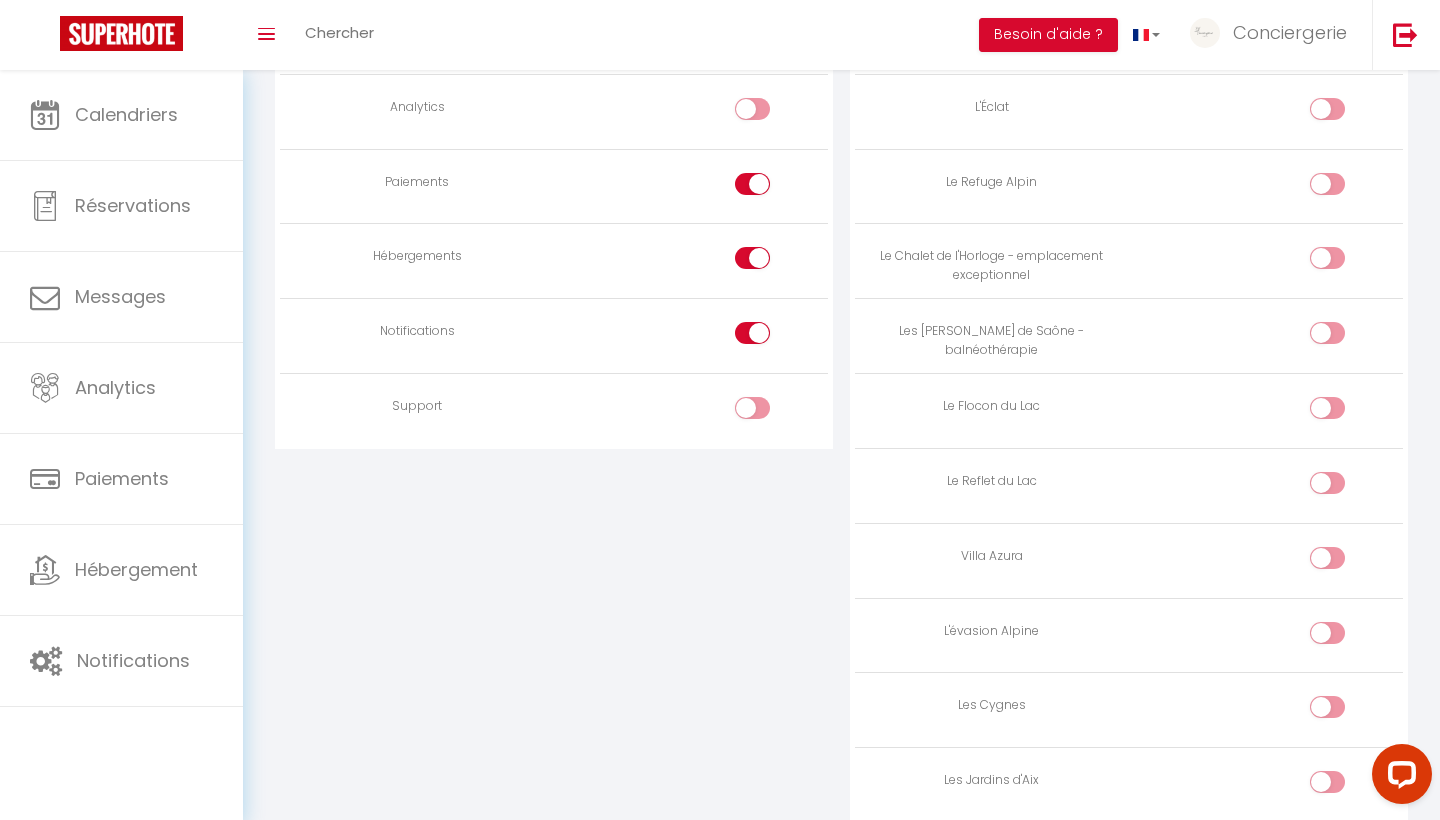 click at bounding box center (770, 337) 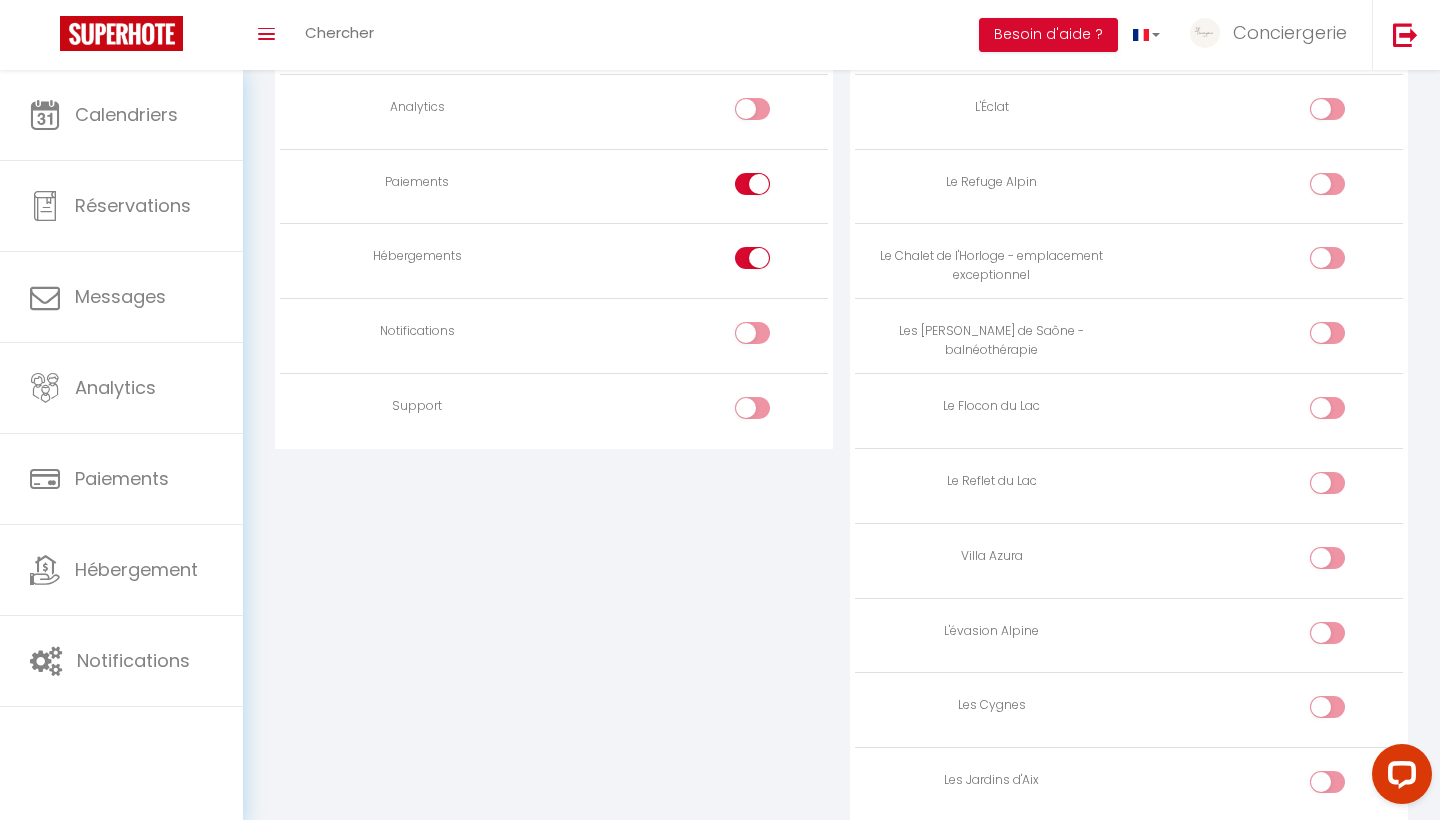 click at bounding box center (770, 262) 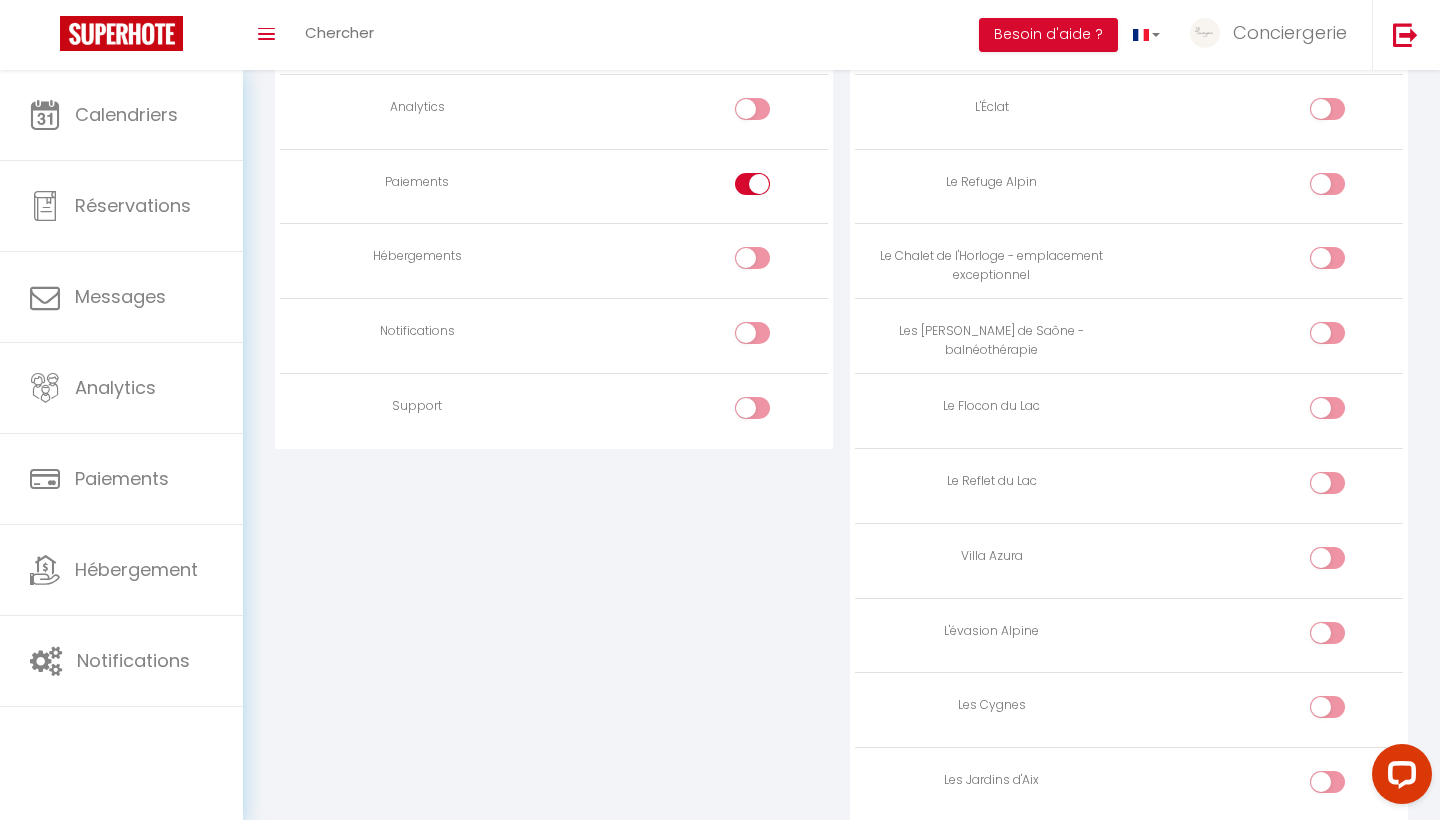 click at bounding box center [770, 188] 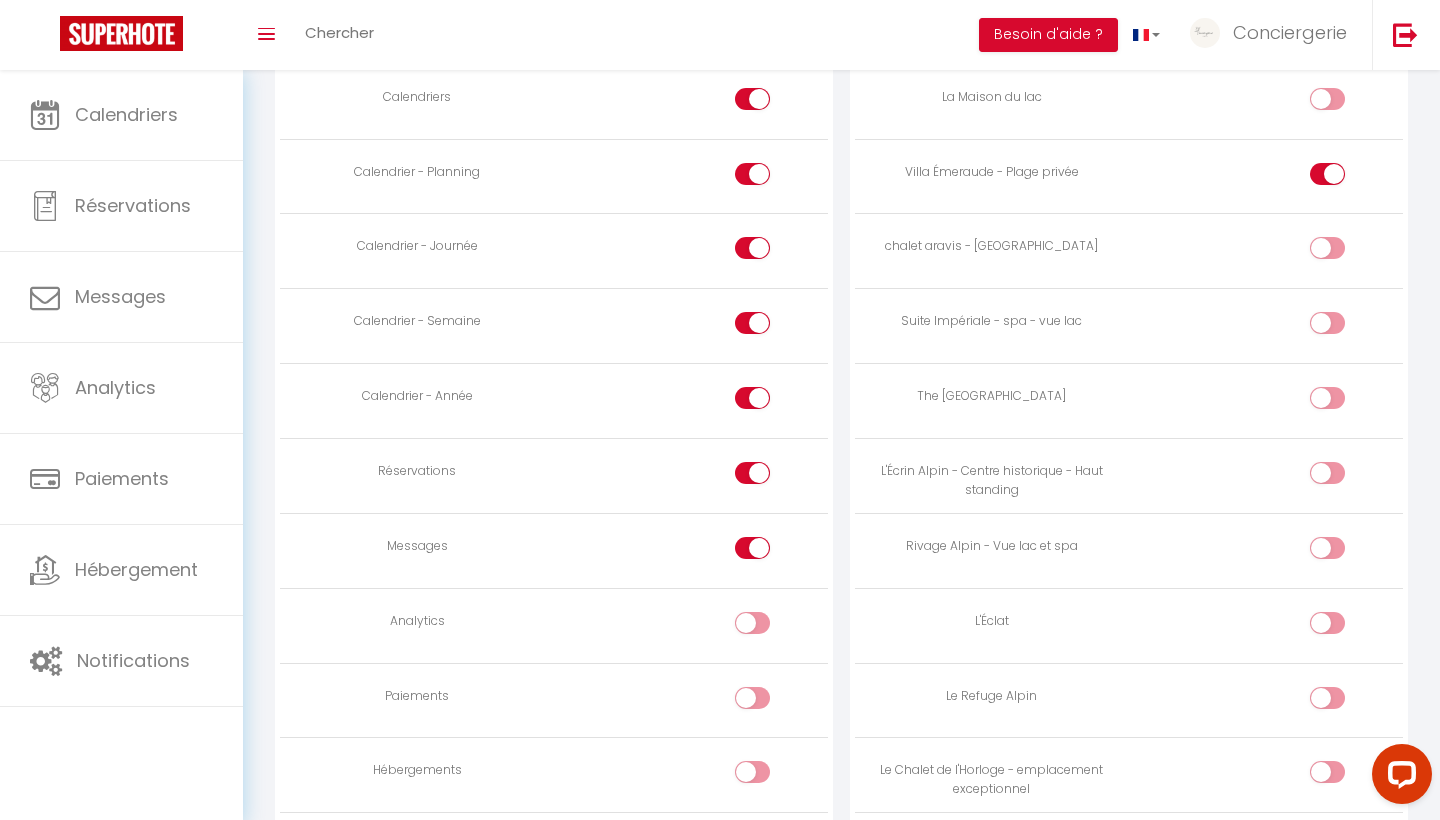 scroll, scrollTop: 1105, scrollLeft: 0, axis: vertical 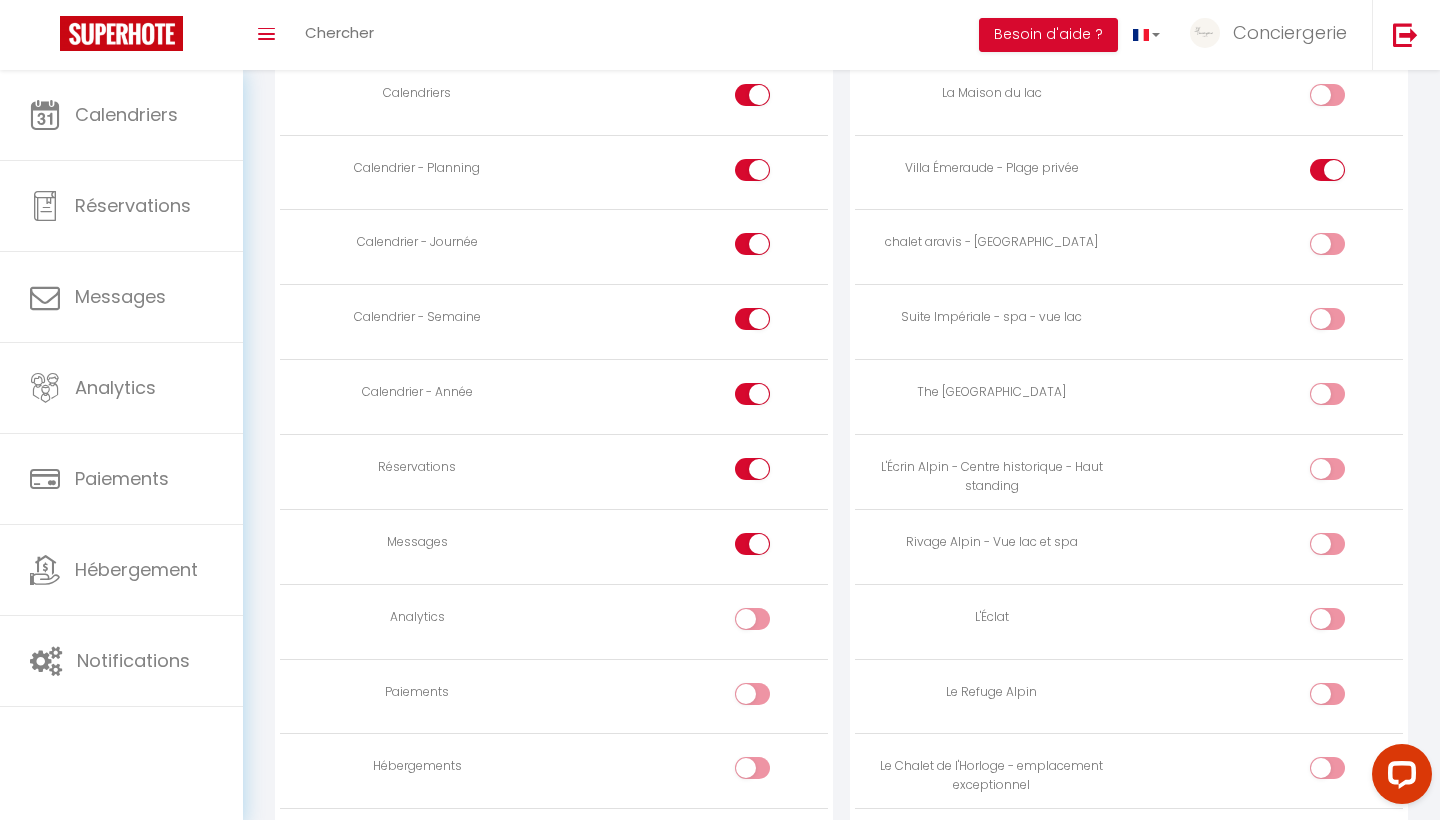 click at bounding box center [770, 548] 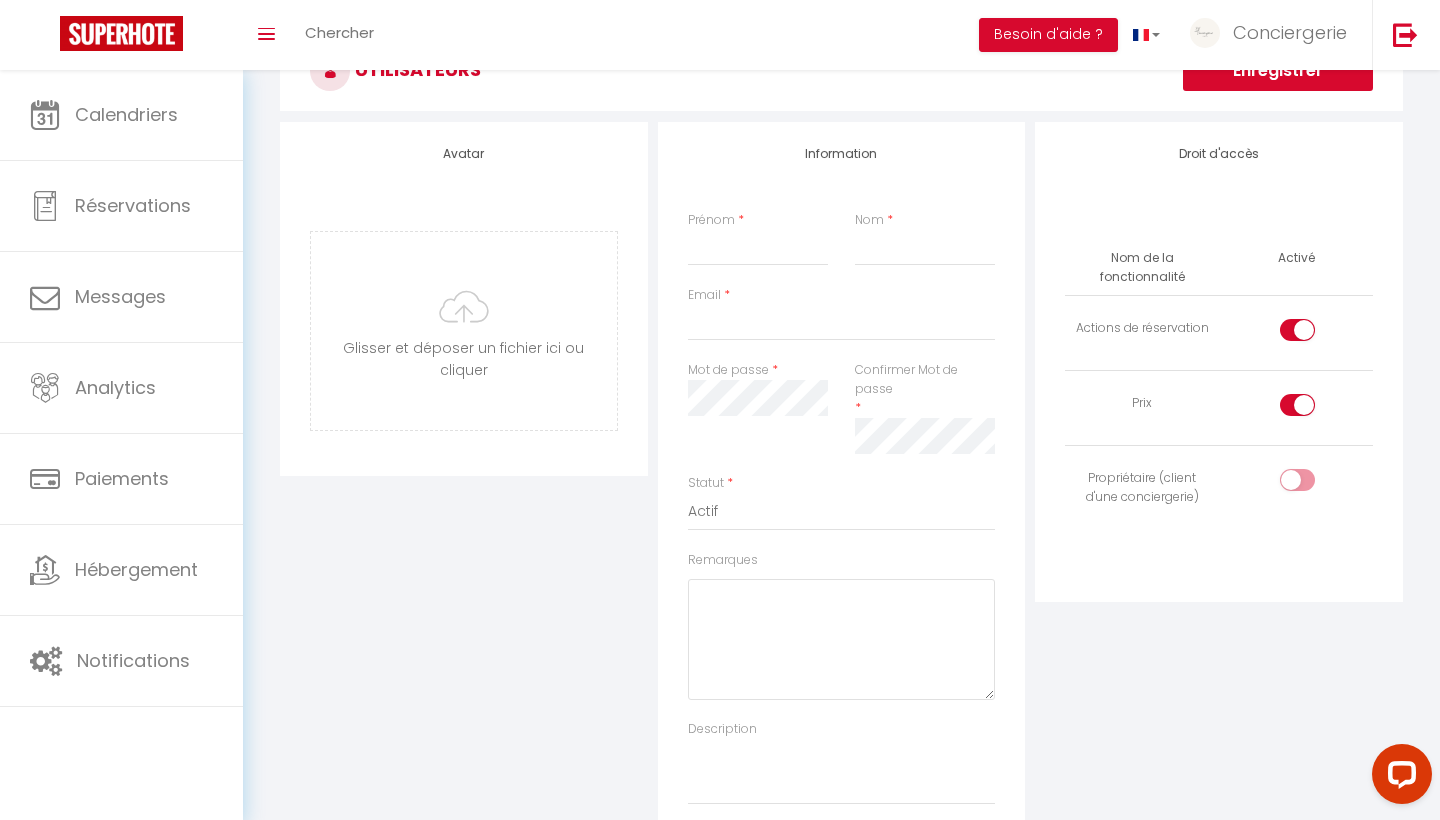 scroll, scrollTop: 44, scrollLeft: 0, axis: vertical 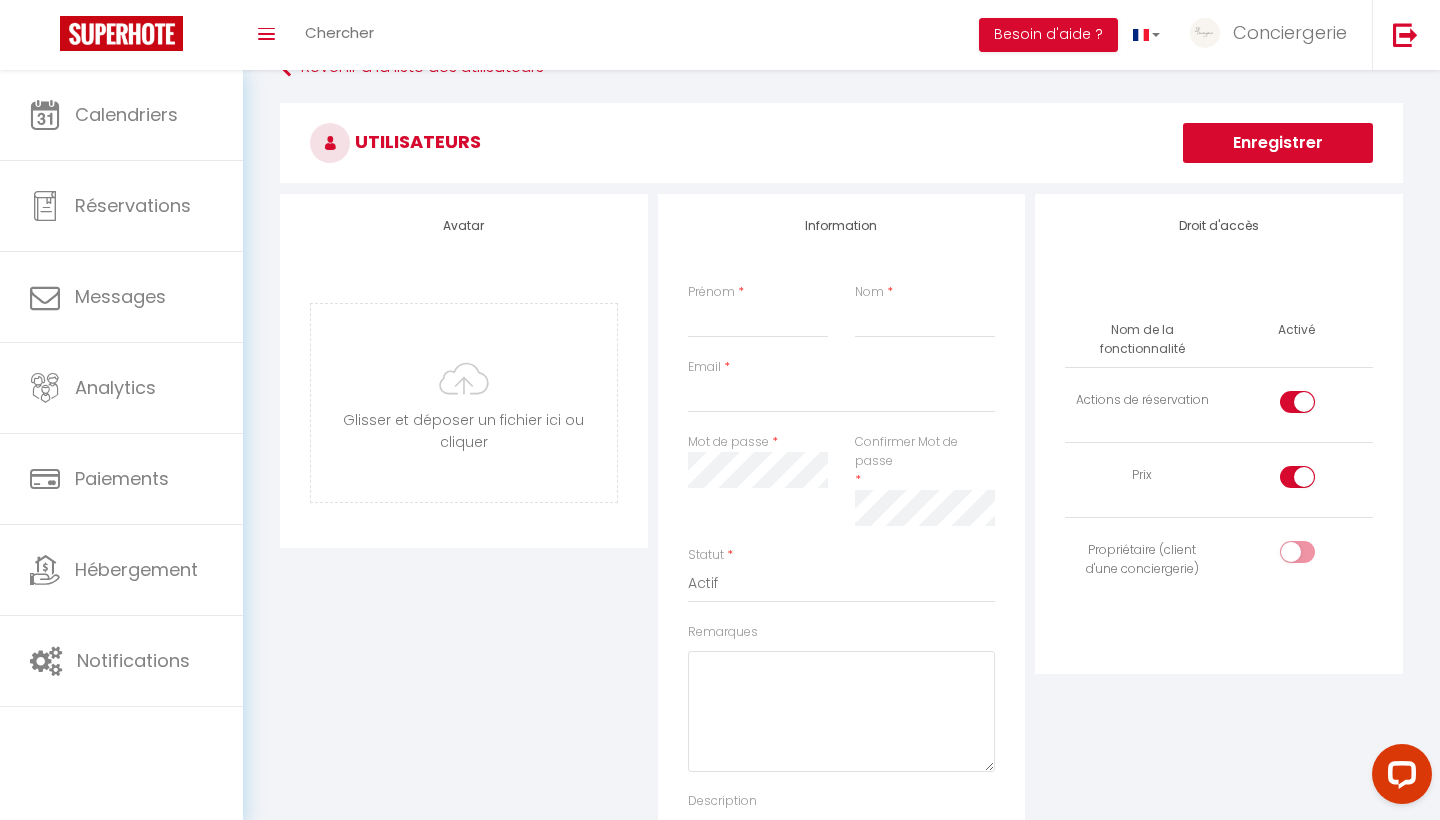 click on "Mot de passe   *" at bounding box center [758, 460] 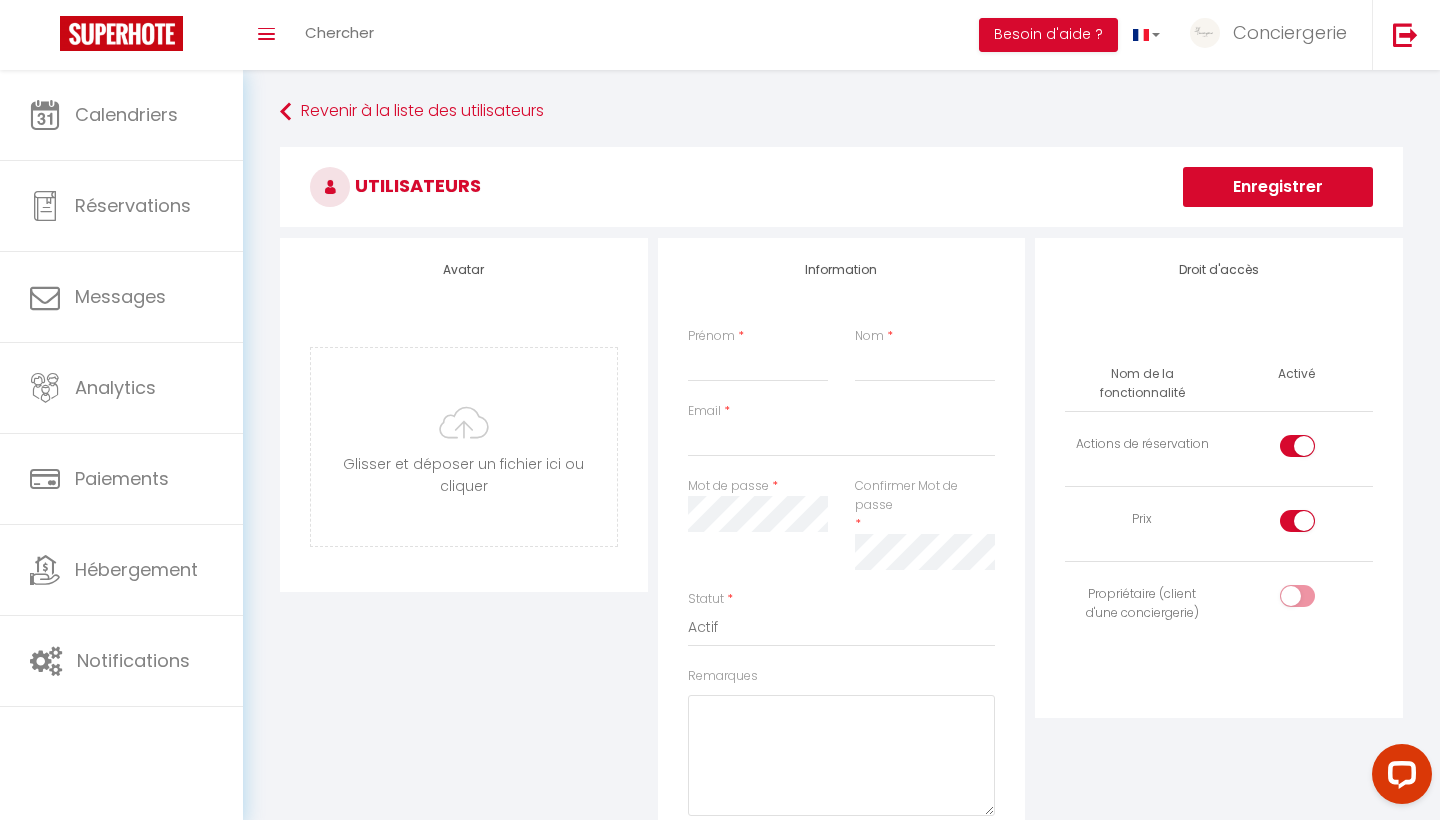 click on "Mot de passe   *" at bounding box center [758, 504] 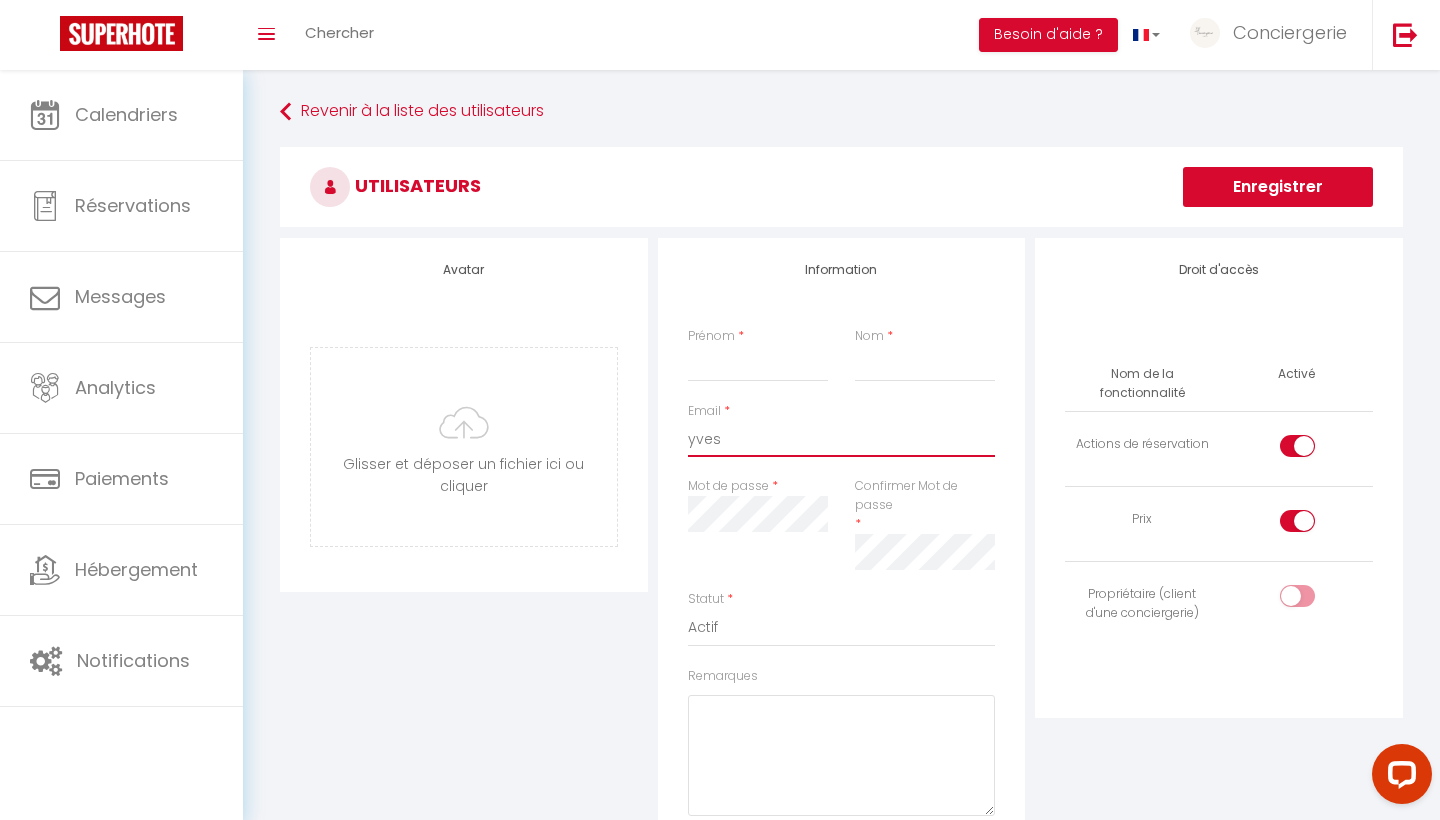 type on "yves" 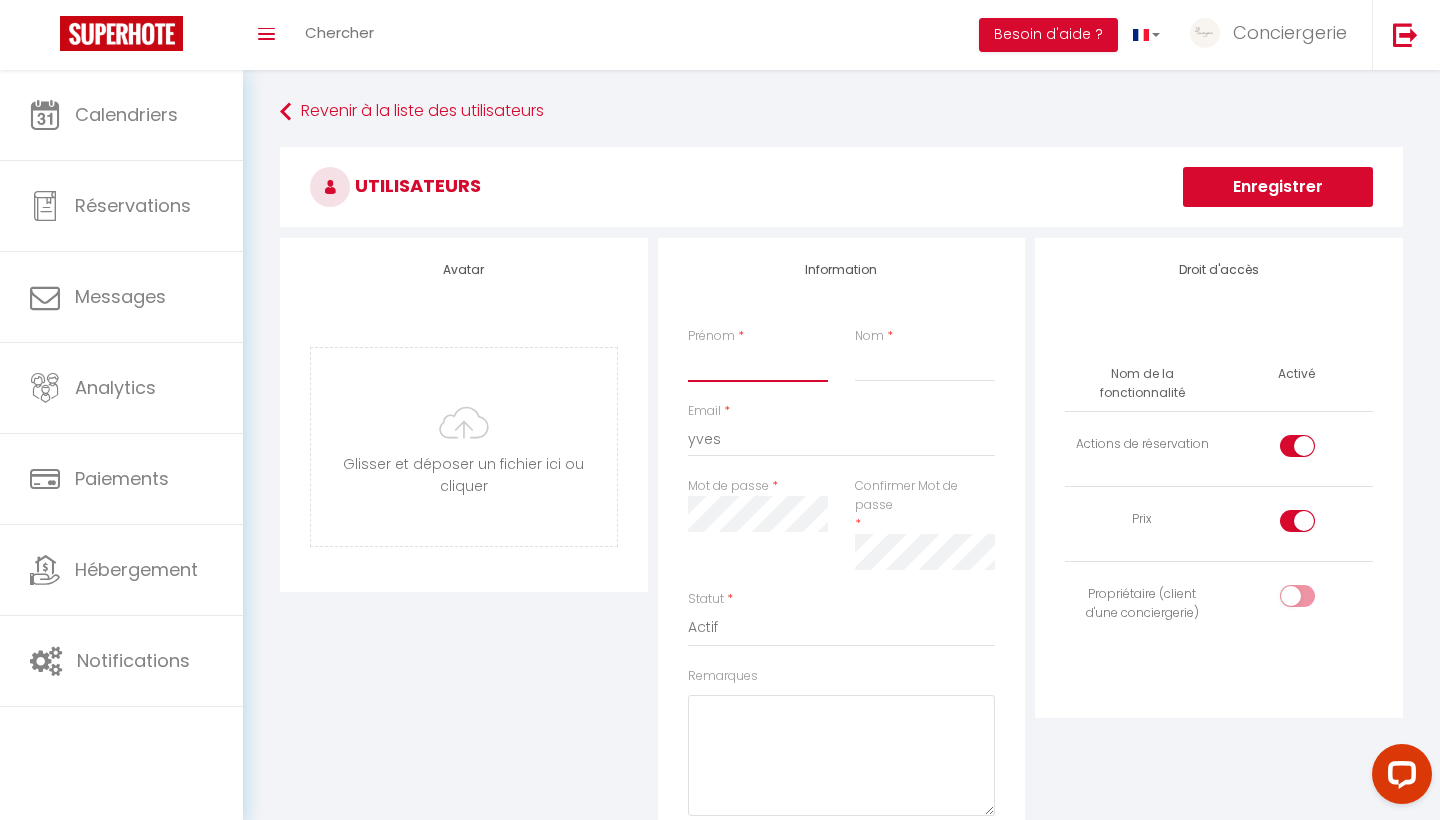 click on "Prénom" at bounding box center (758, 364) 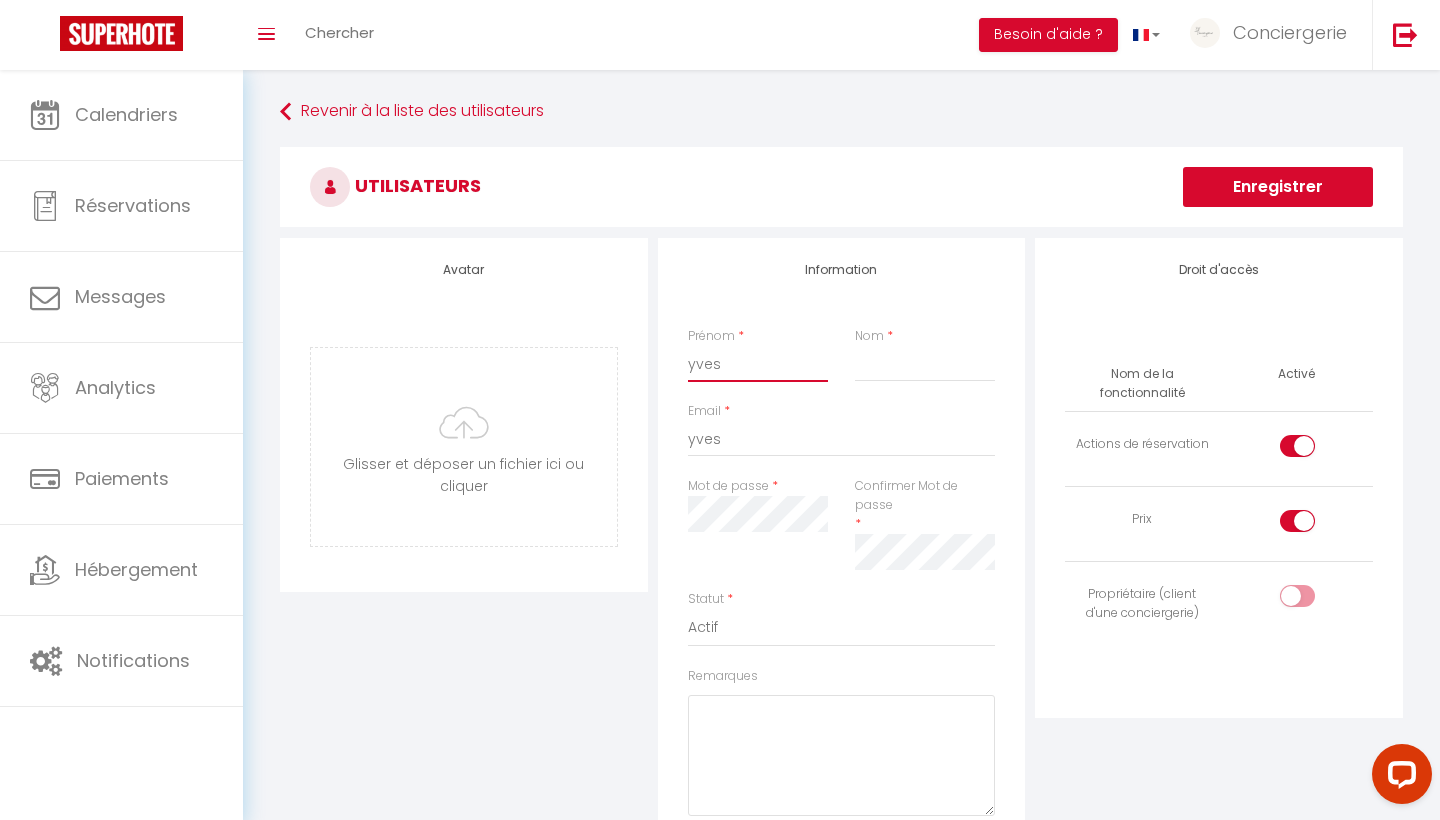 type on "yves" 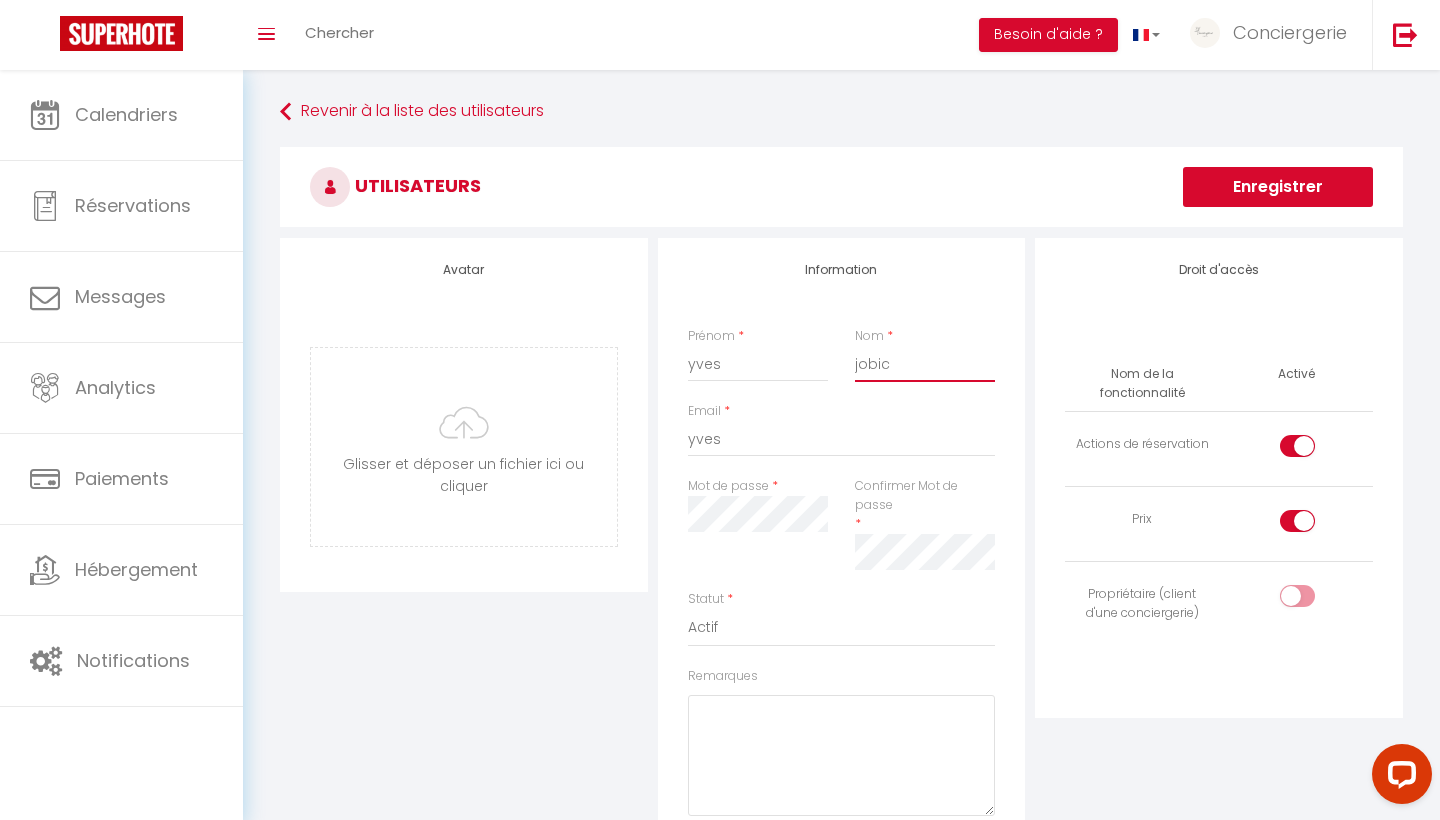 type on "jobic" 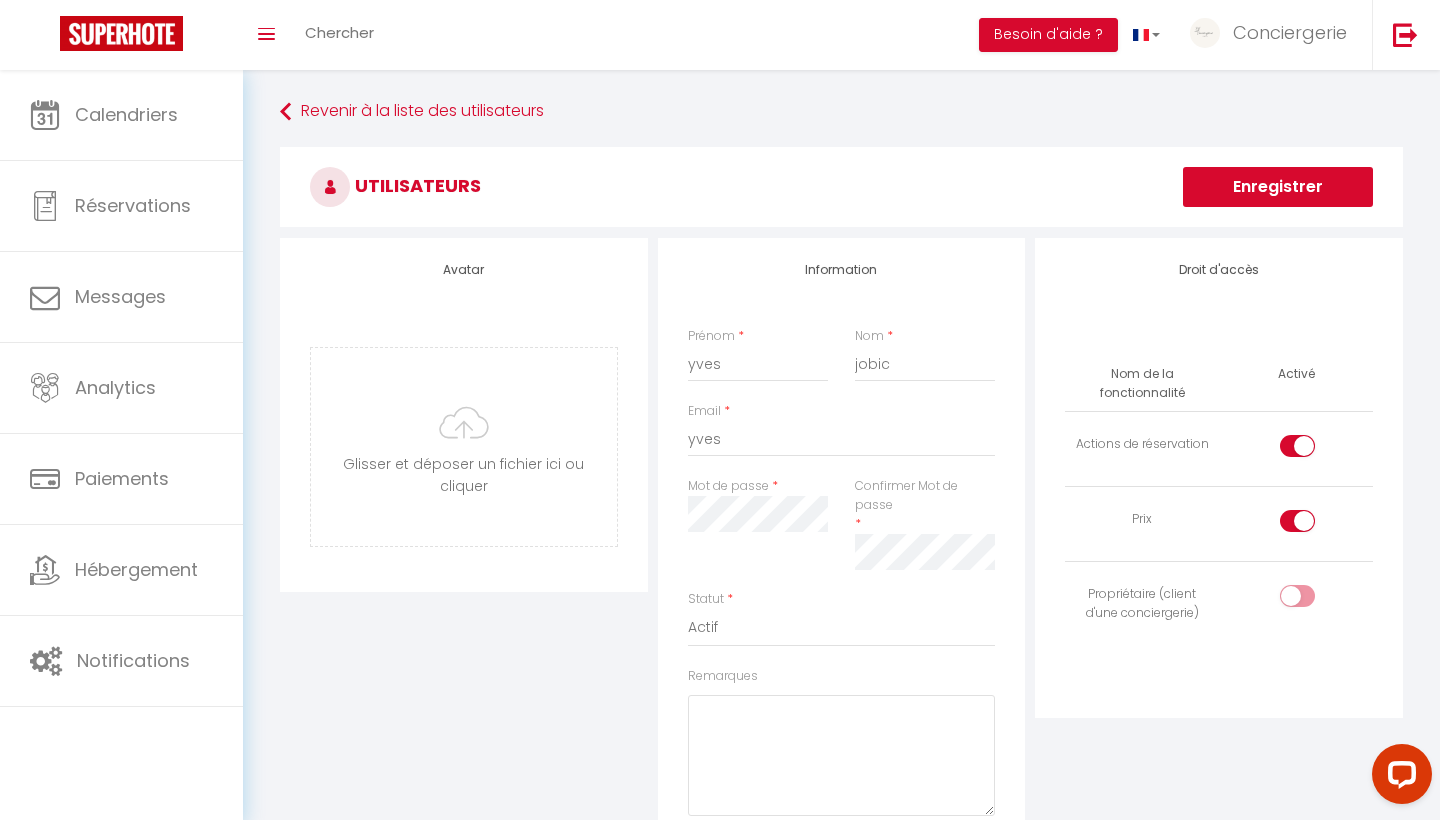 click at bounding box center (1314, 525) 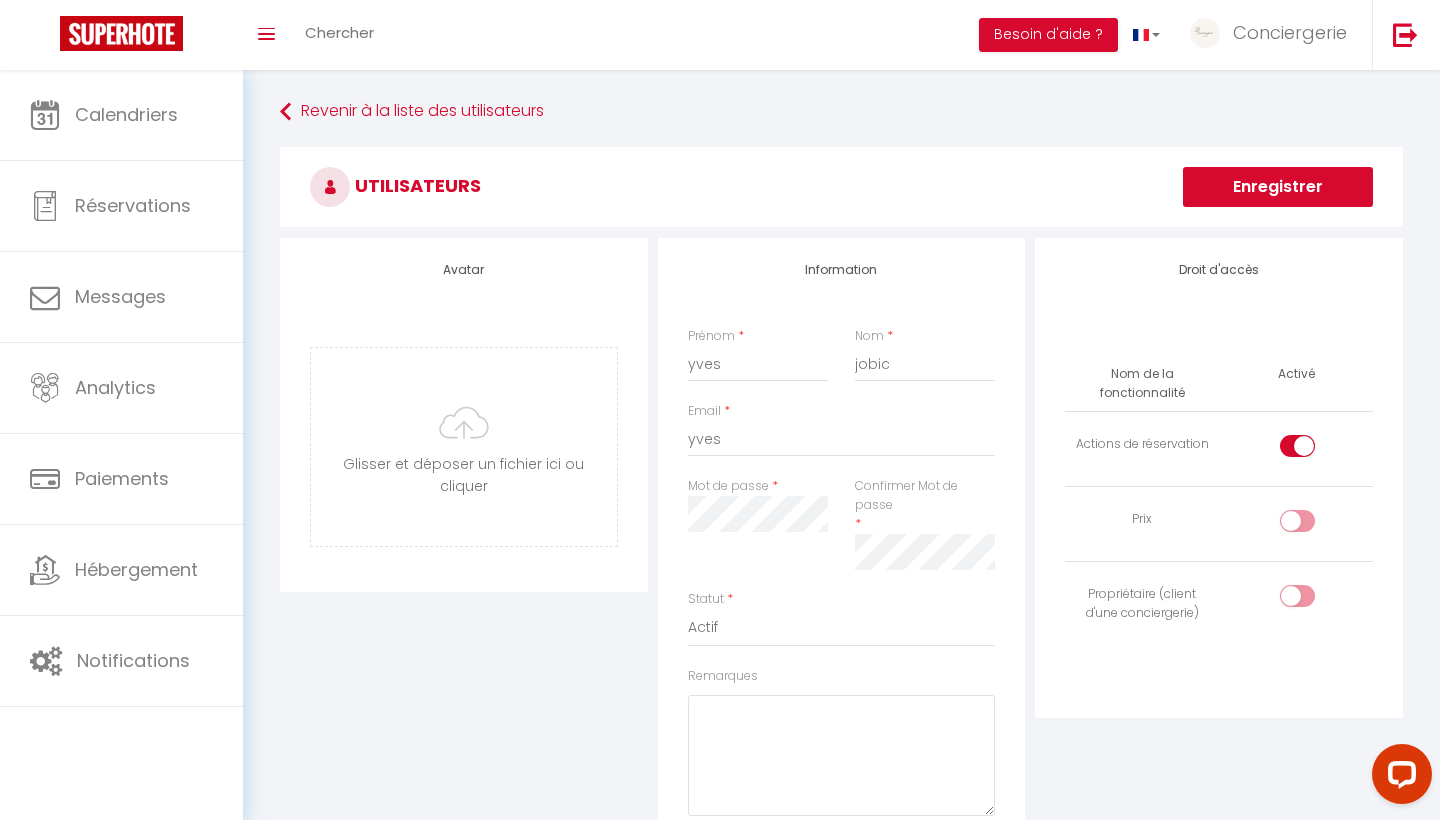 click at bounding box center (1297, 446) 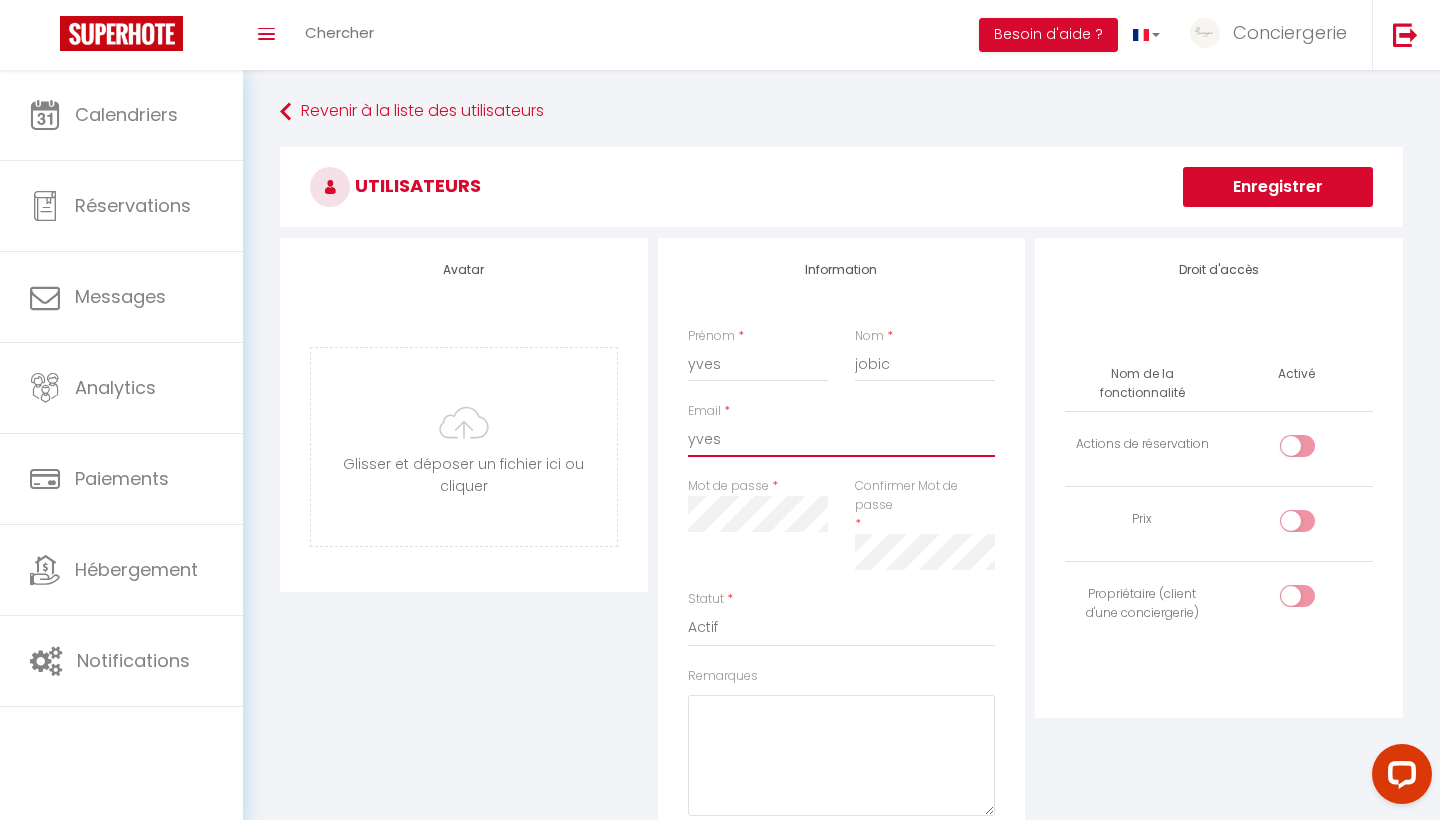 click on "yves" at bounding box center [842, 439] 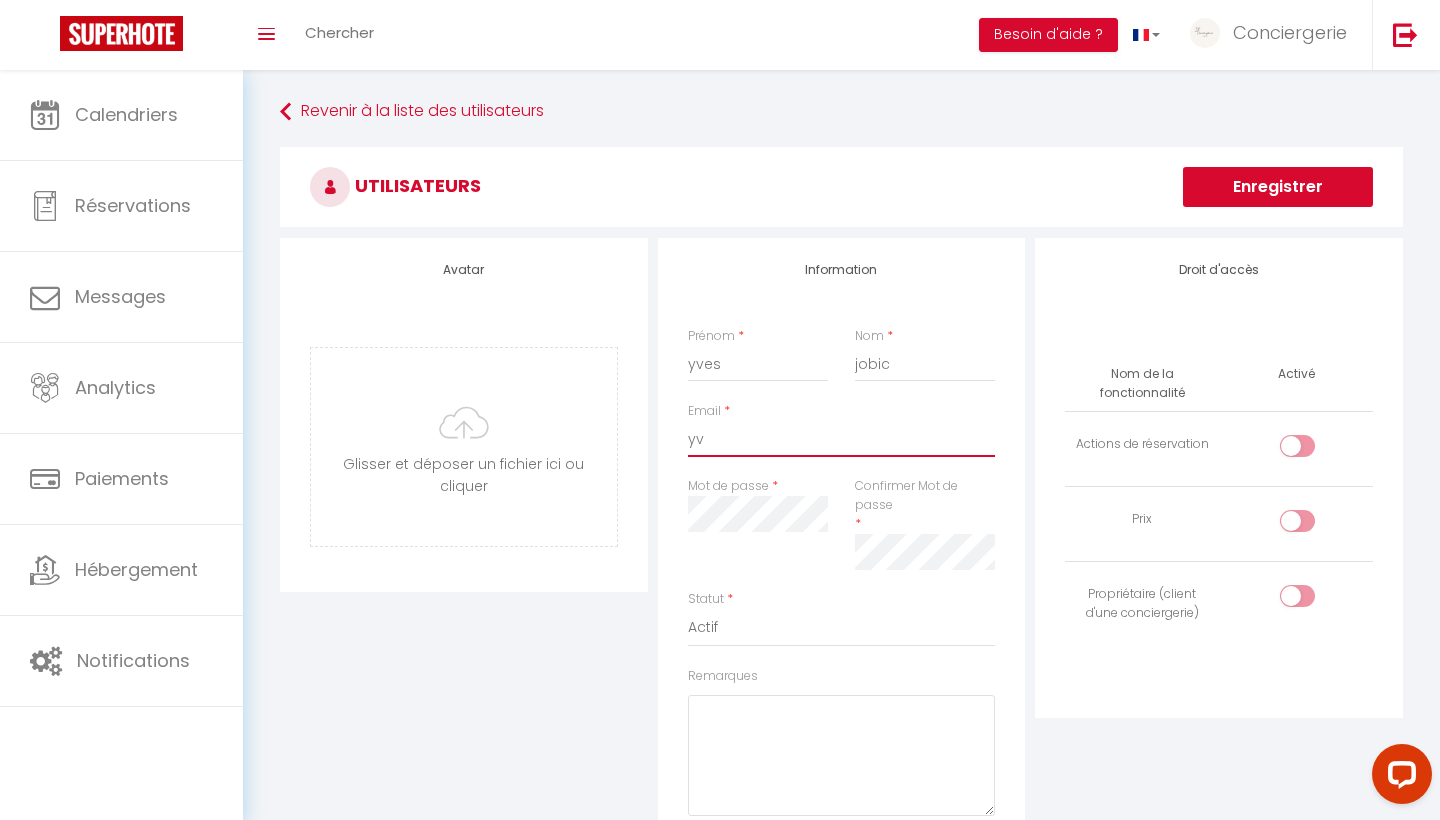 type on "y" 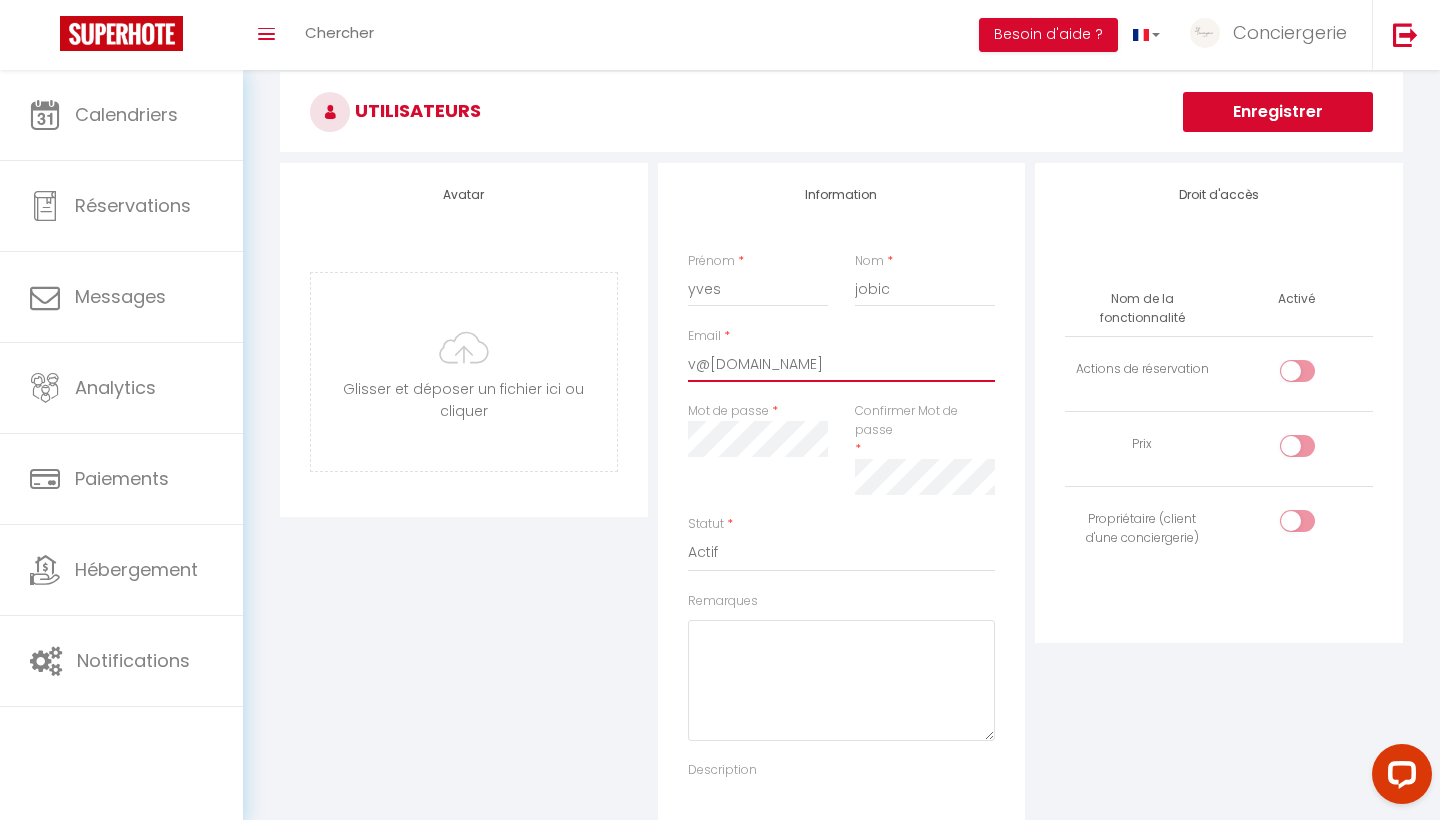 scroll, scrollTop: 71, scrollLeft: 0, axis: vertical 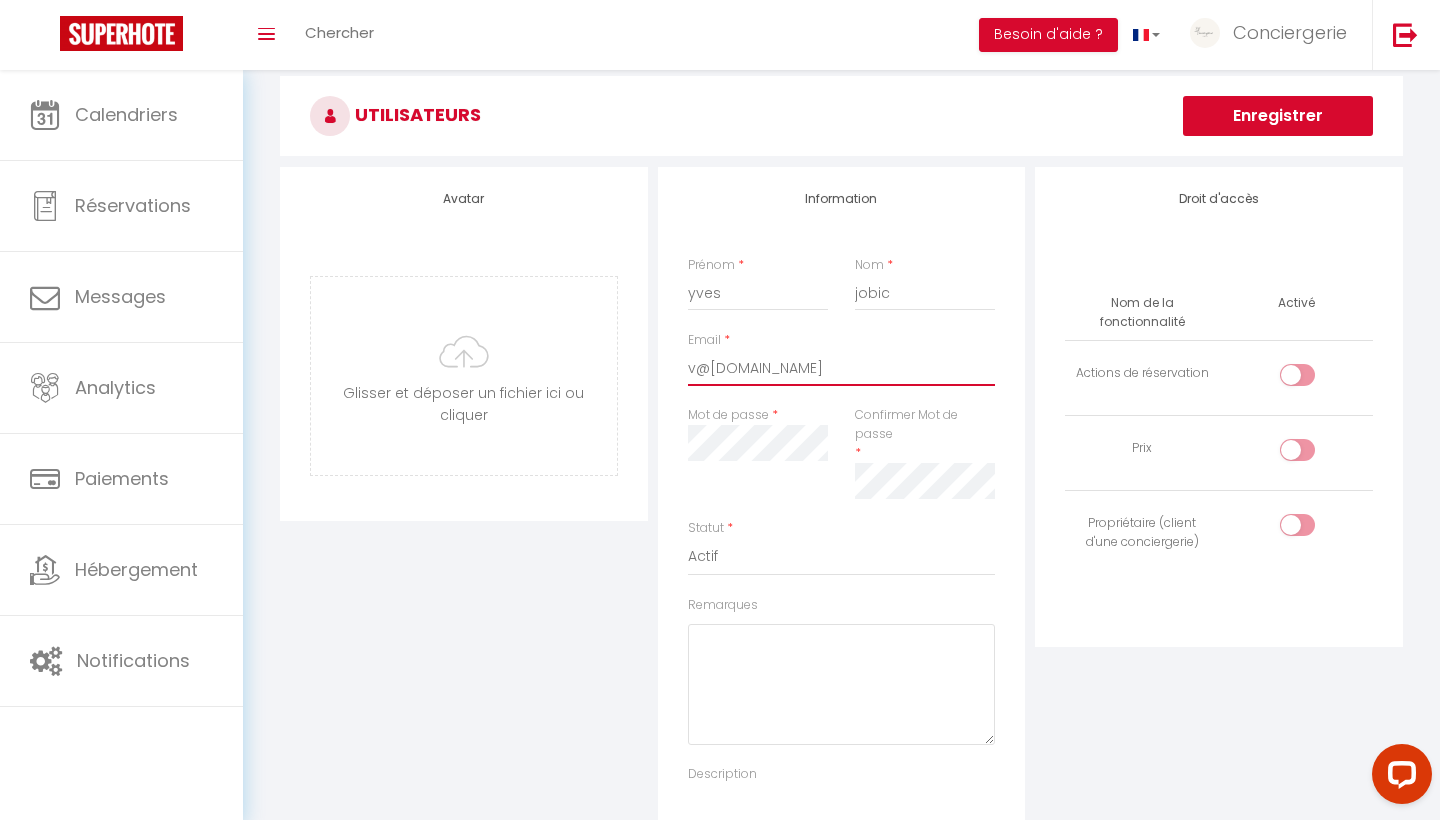 type on "v@[DOMAIN_NAME]" 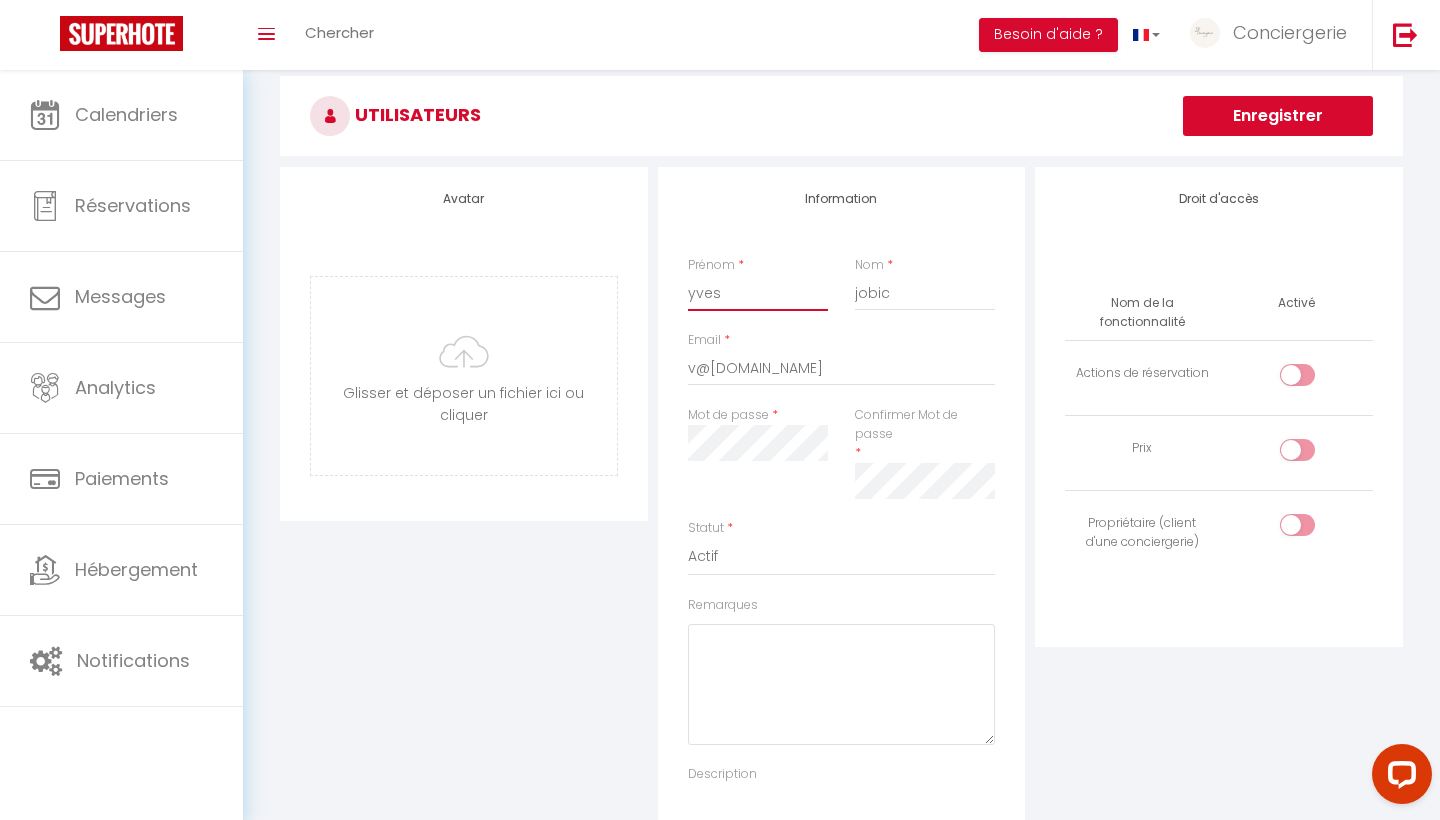 click on "yves" at bounding box center [758, 293] 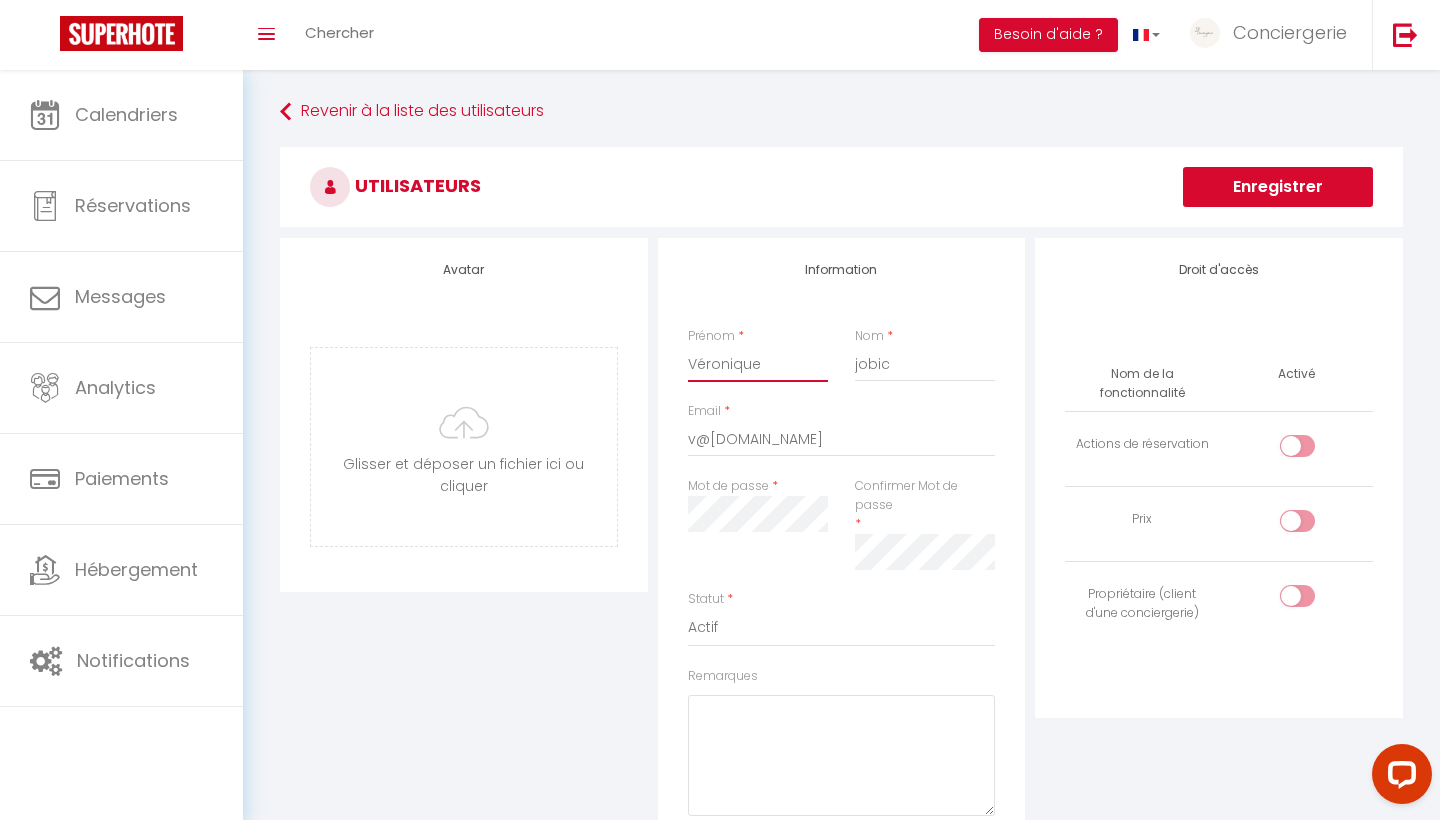 scroll, scrollTop: 0, scrollLeft: 0, axis: both 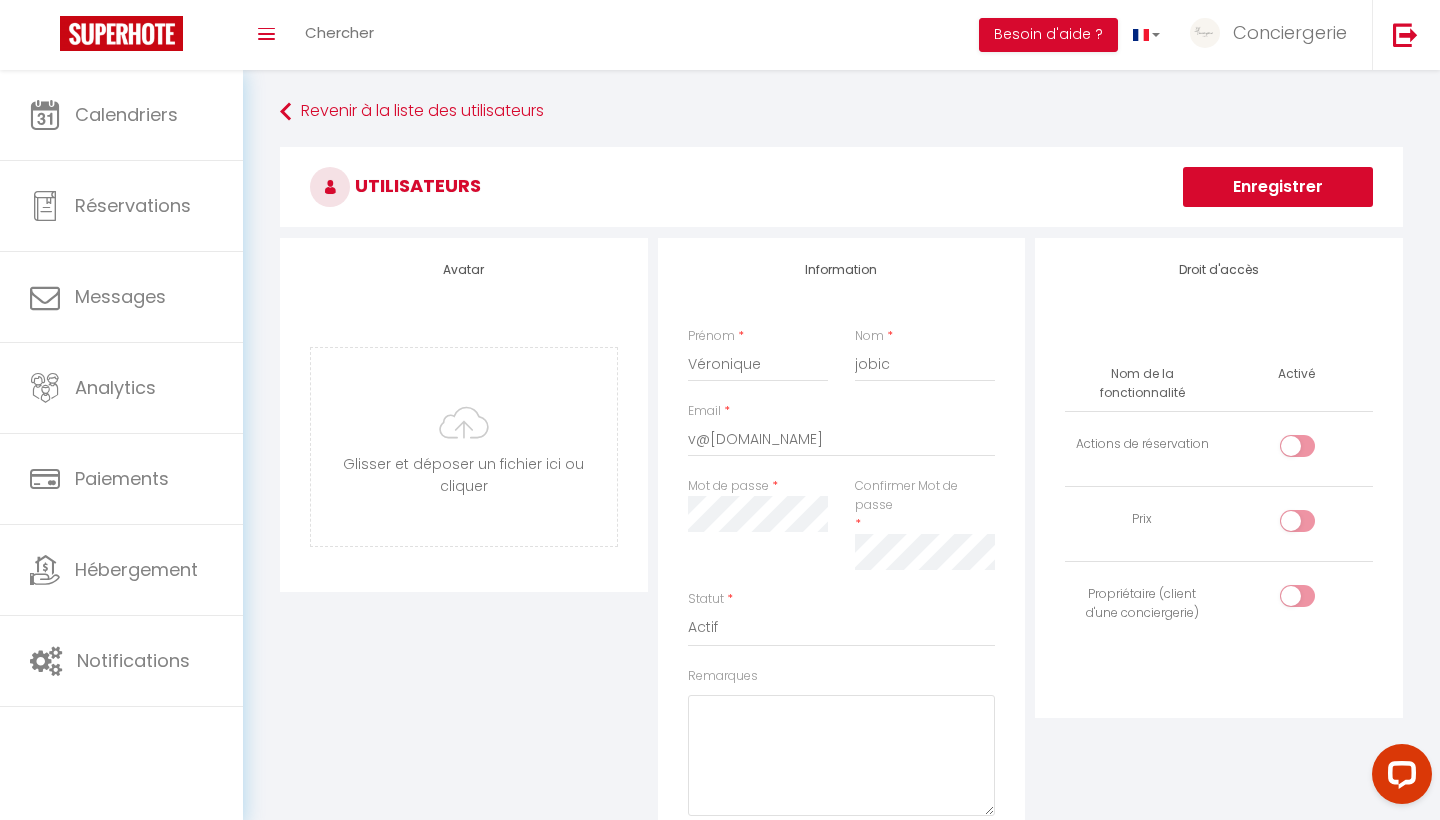 click on "Enregistrer" at bounding box center (1278, 187) 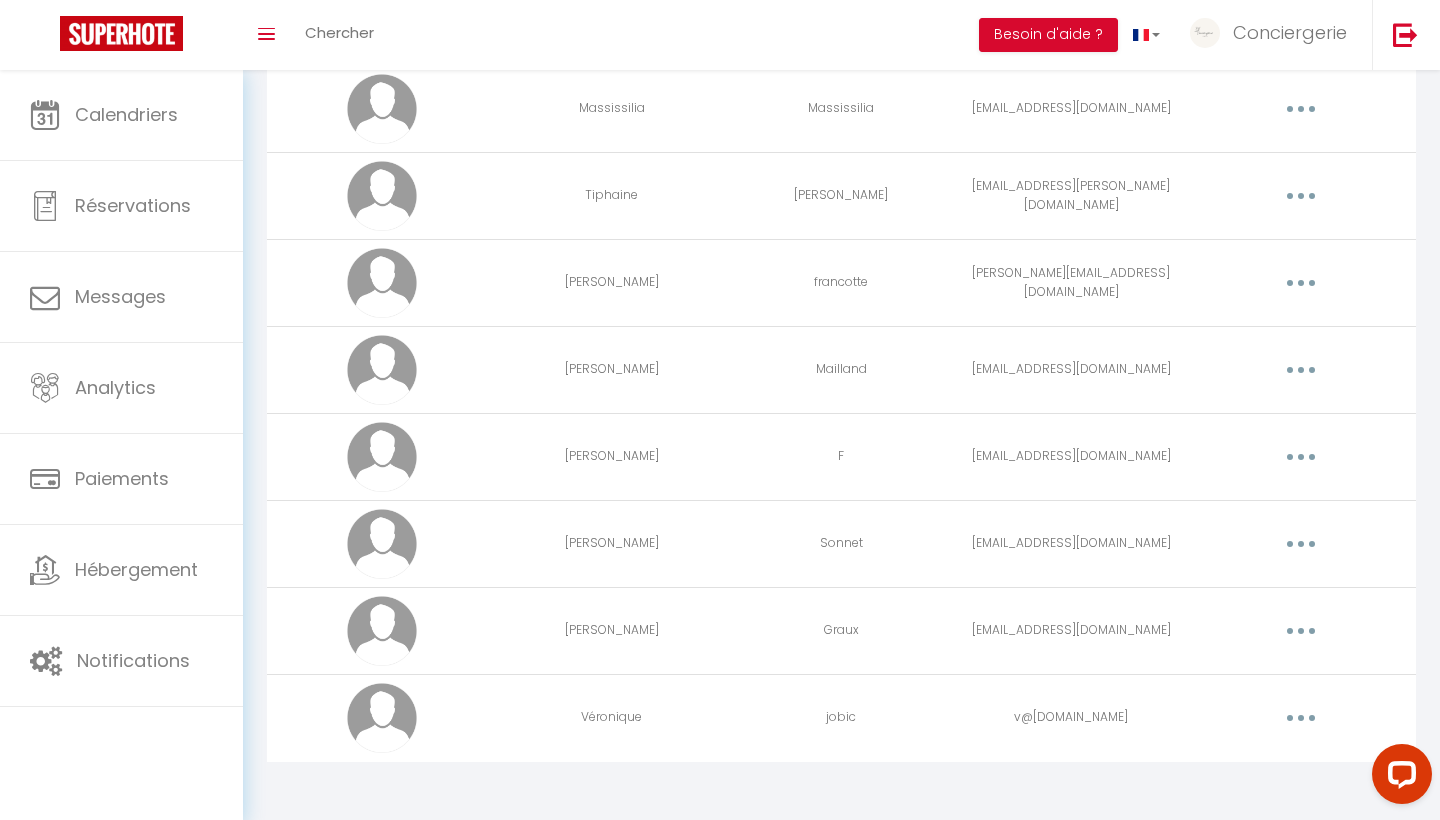 scroll, scrollTop: 786, scrollLeft: 0, axis: vertical 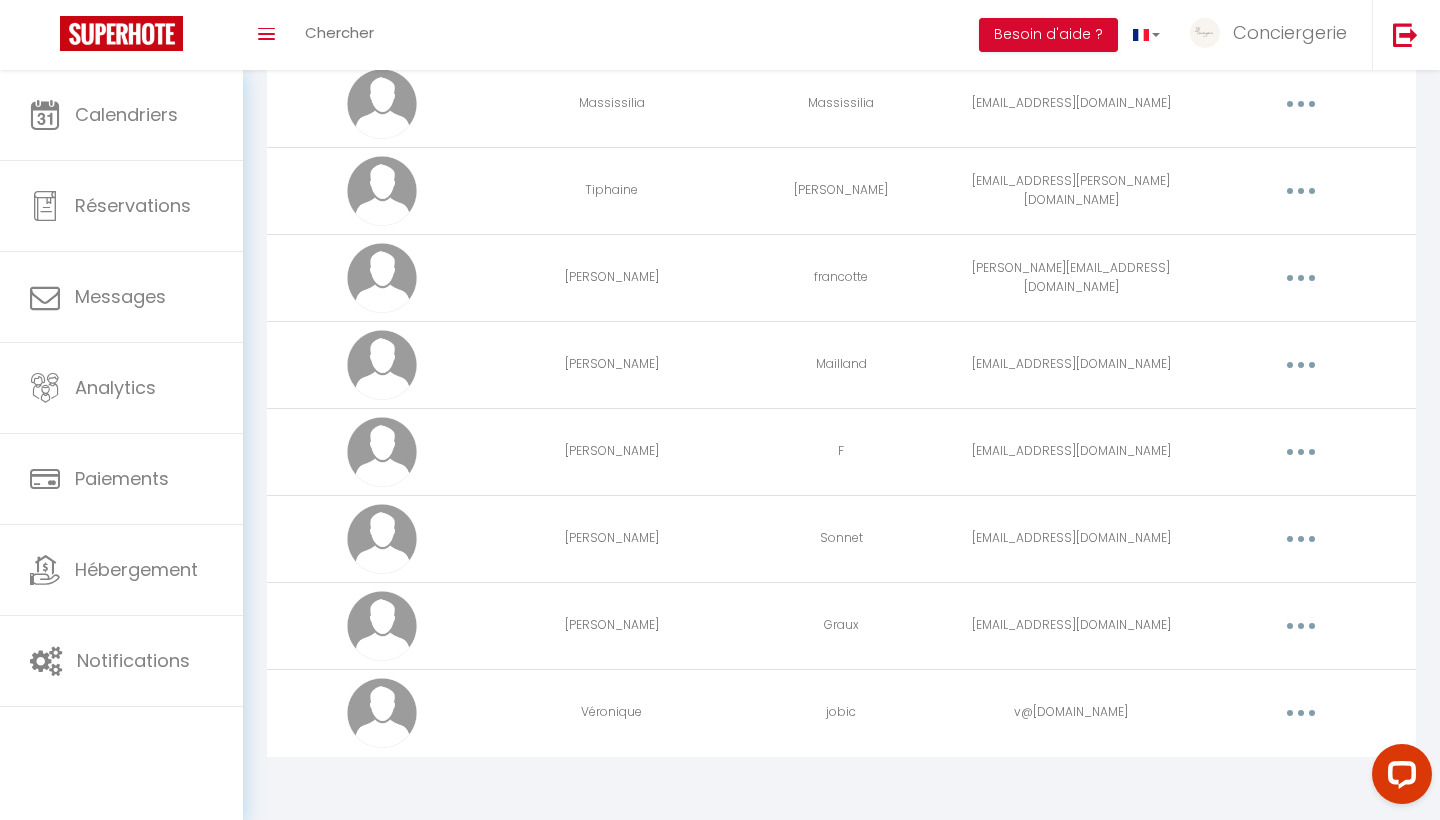 click at bounding box center (1301, 713) 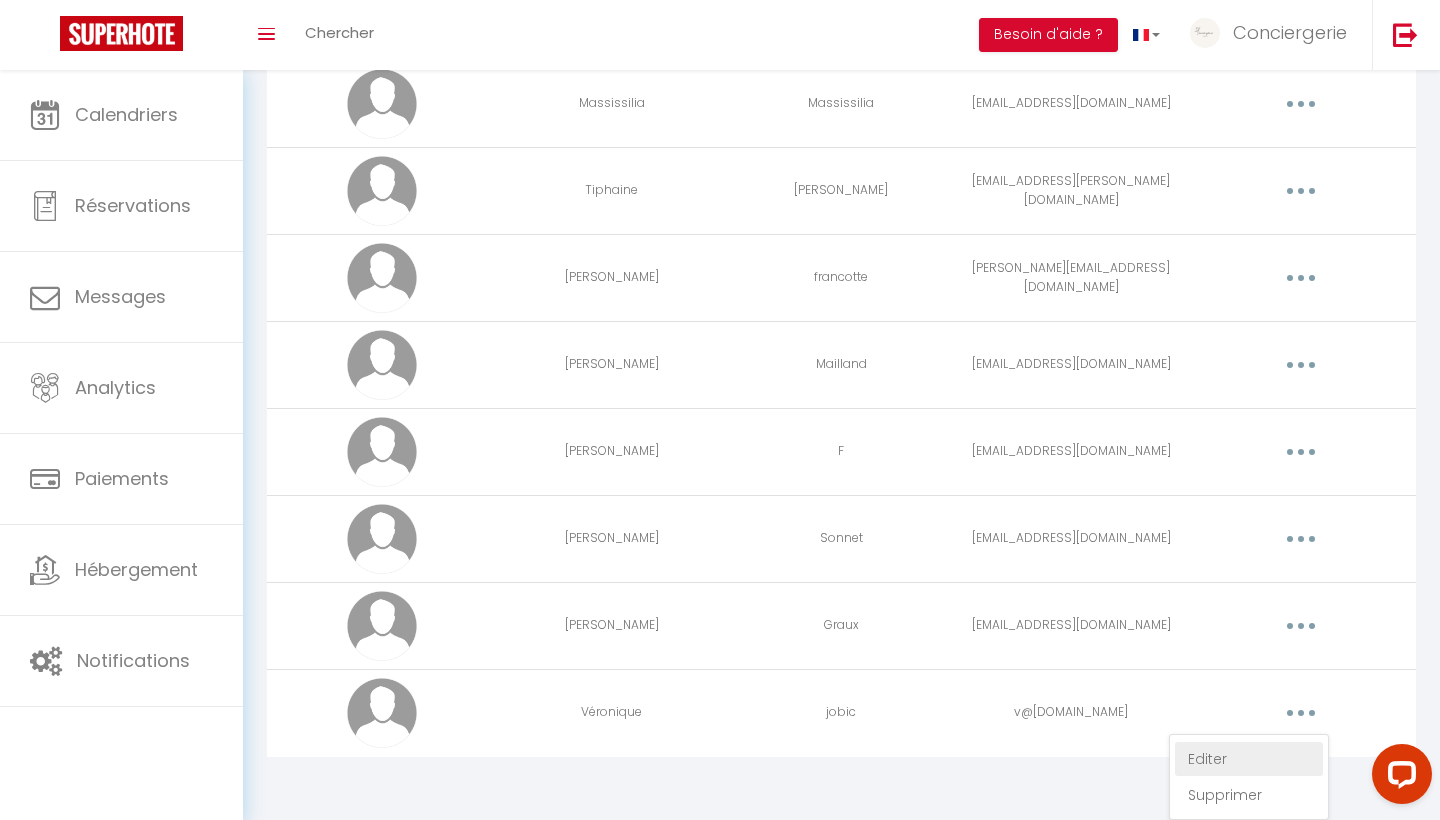 click on "Editer" at bounding box center [1249, 759] 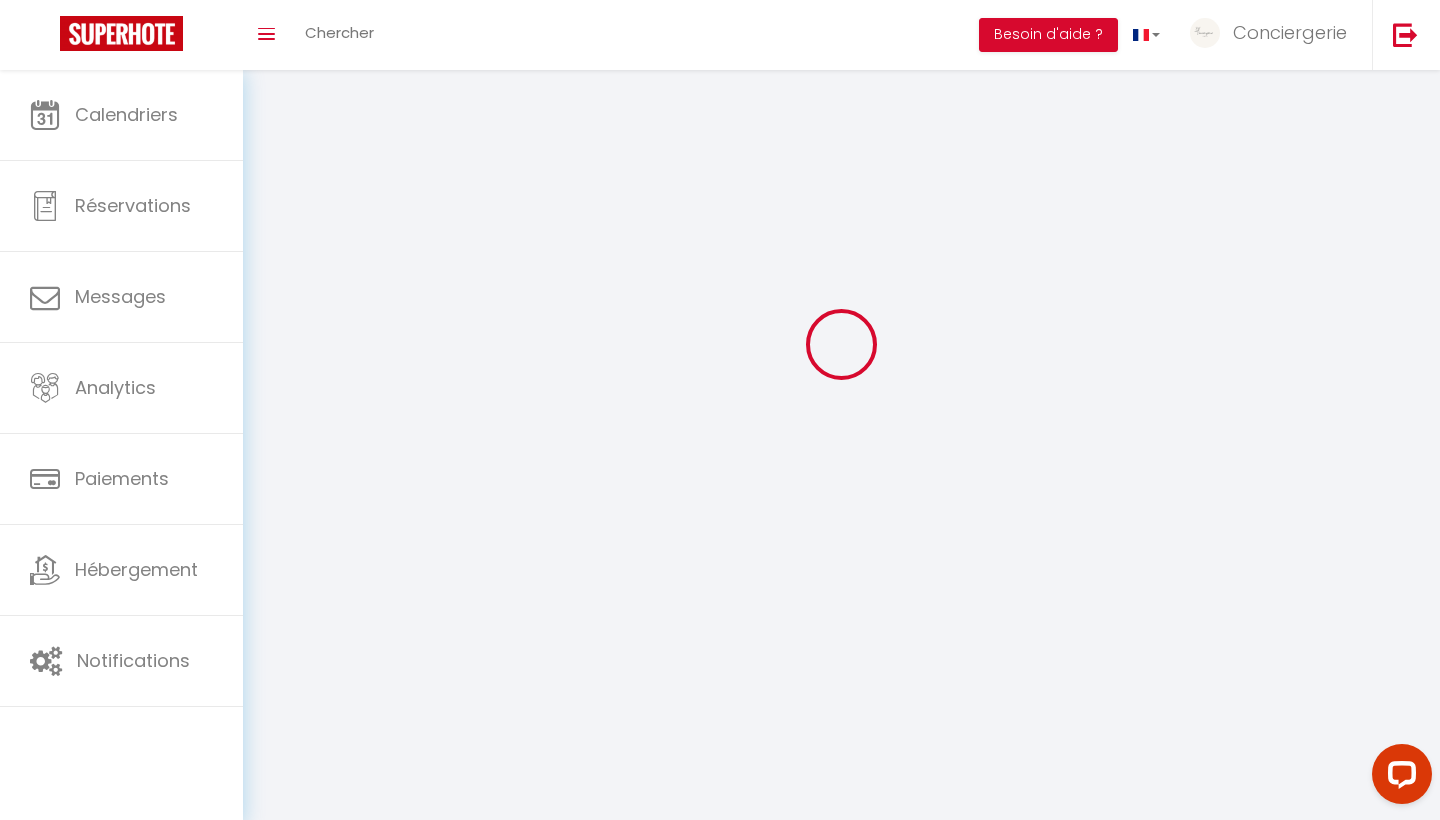 scroll, scrollTop: 70, scrollLeft: 0, axis: vertical 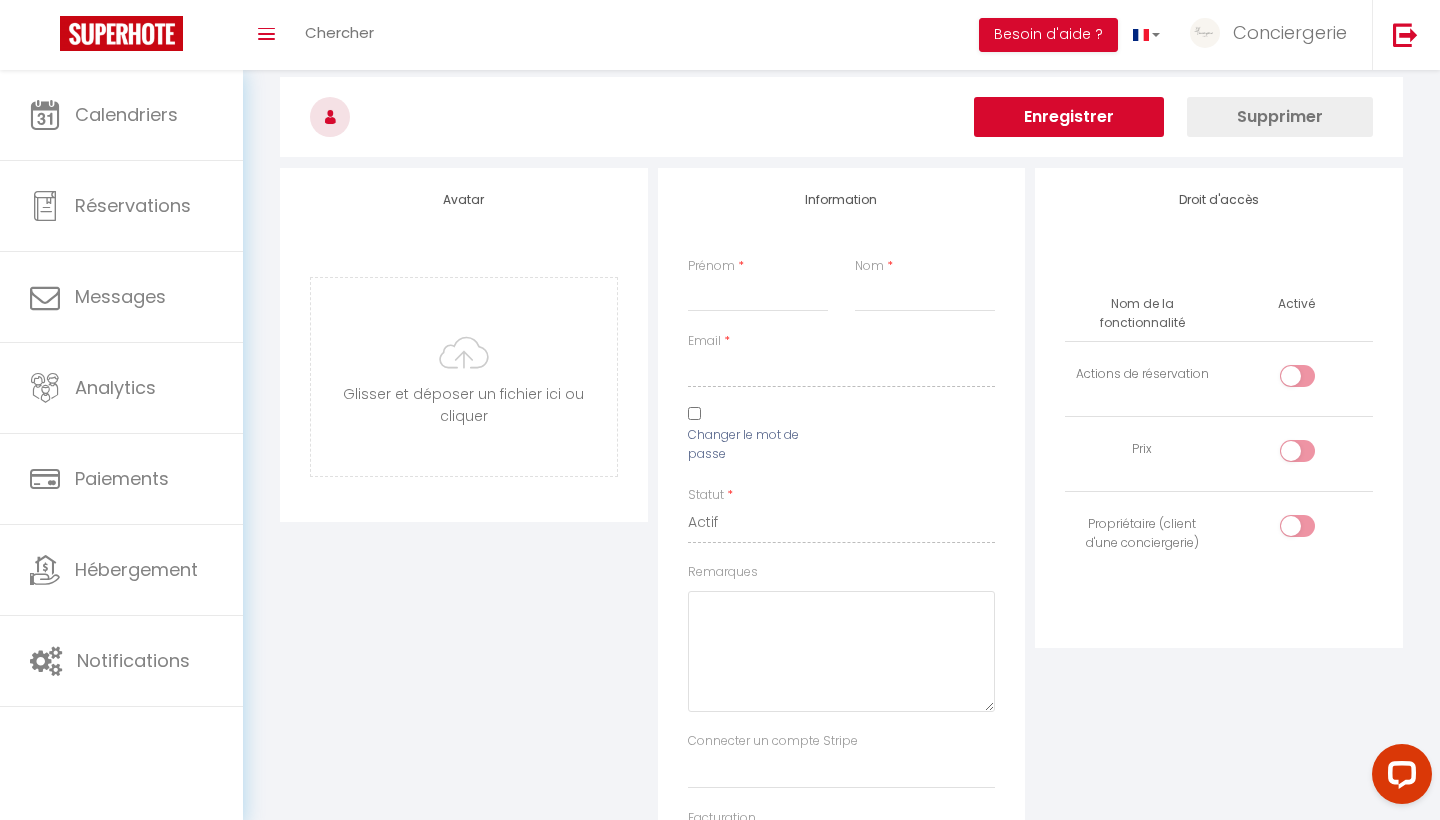type on "Véronique" 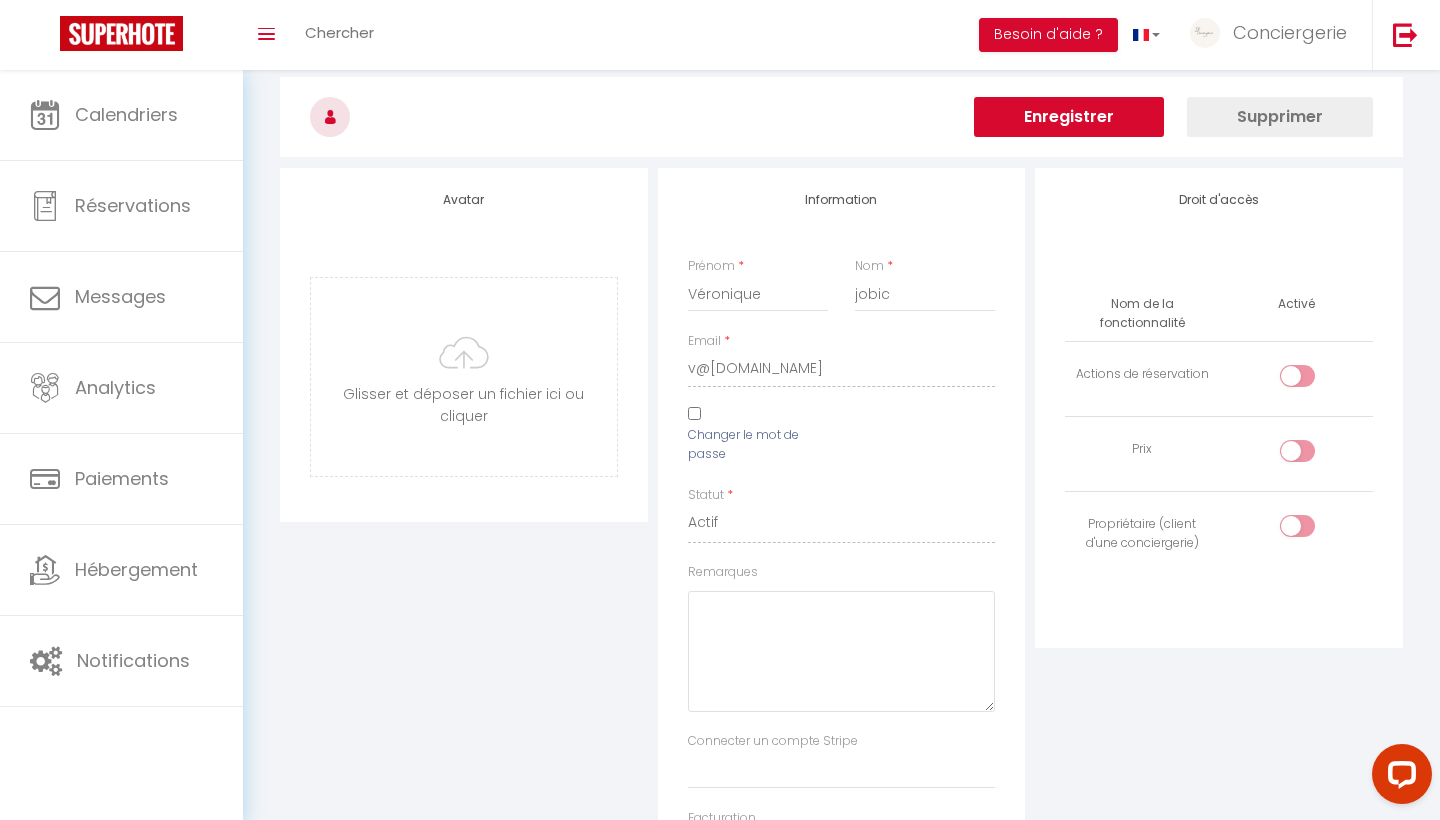 click on "Changer le mot de passe" at bounding box center (694, 413) 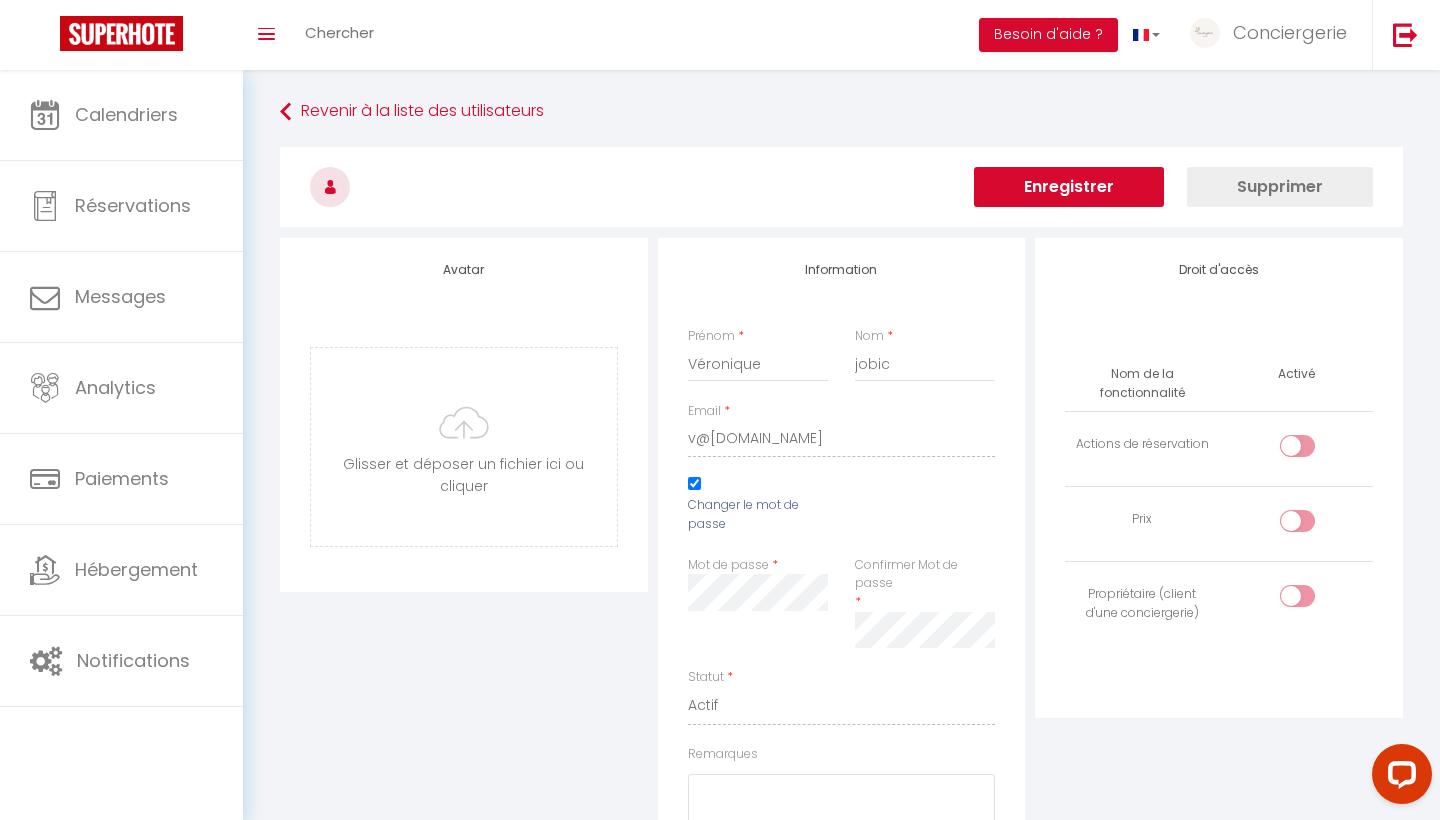 scroll, scrollTop: 0, scrollLeft: 0, axis: both 